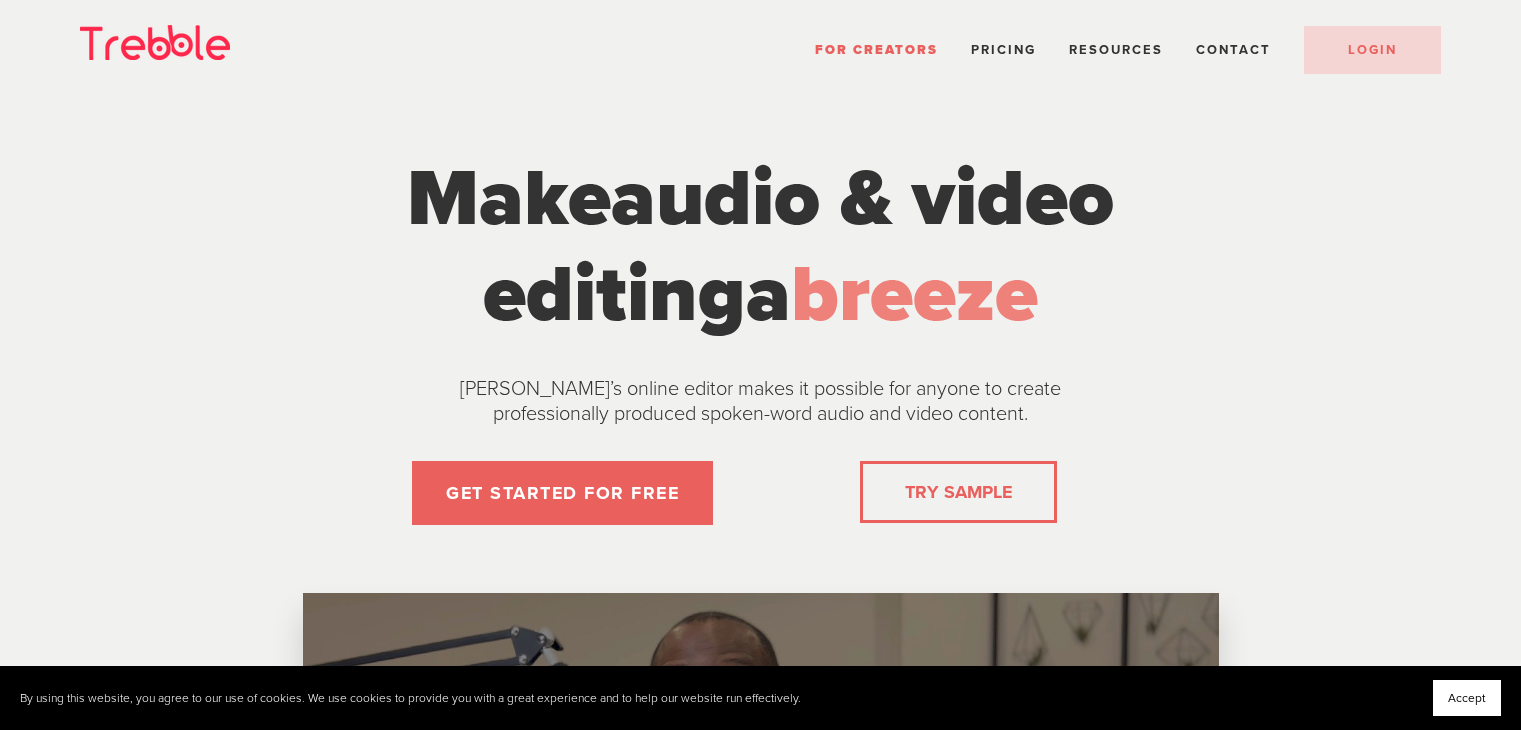scroll, scrollTop: 0, scrollLeft: 0, axis: both 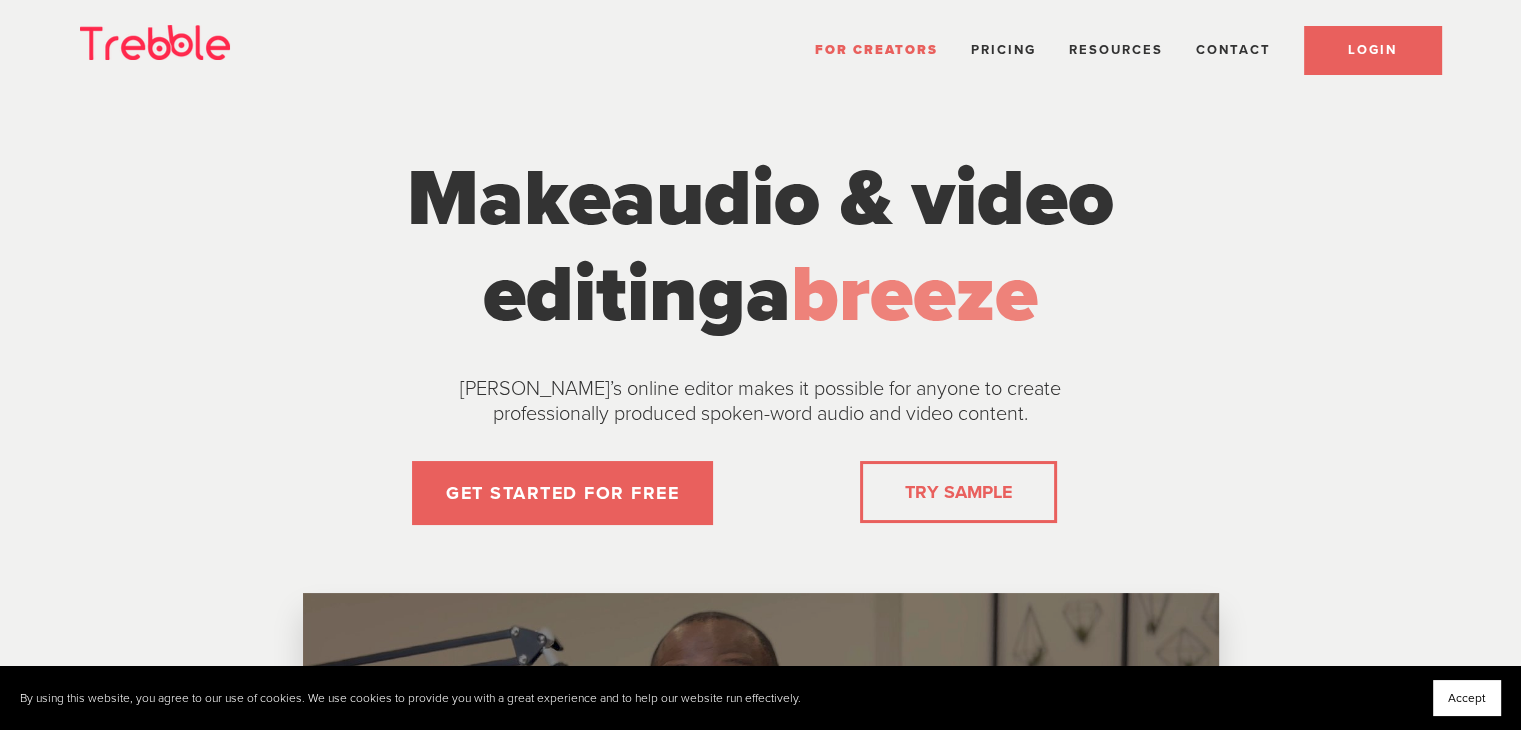 click on "LOGIN" at bounding box center [1372, 50] 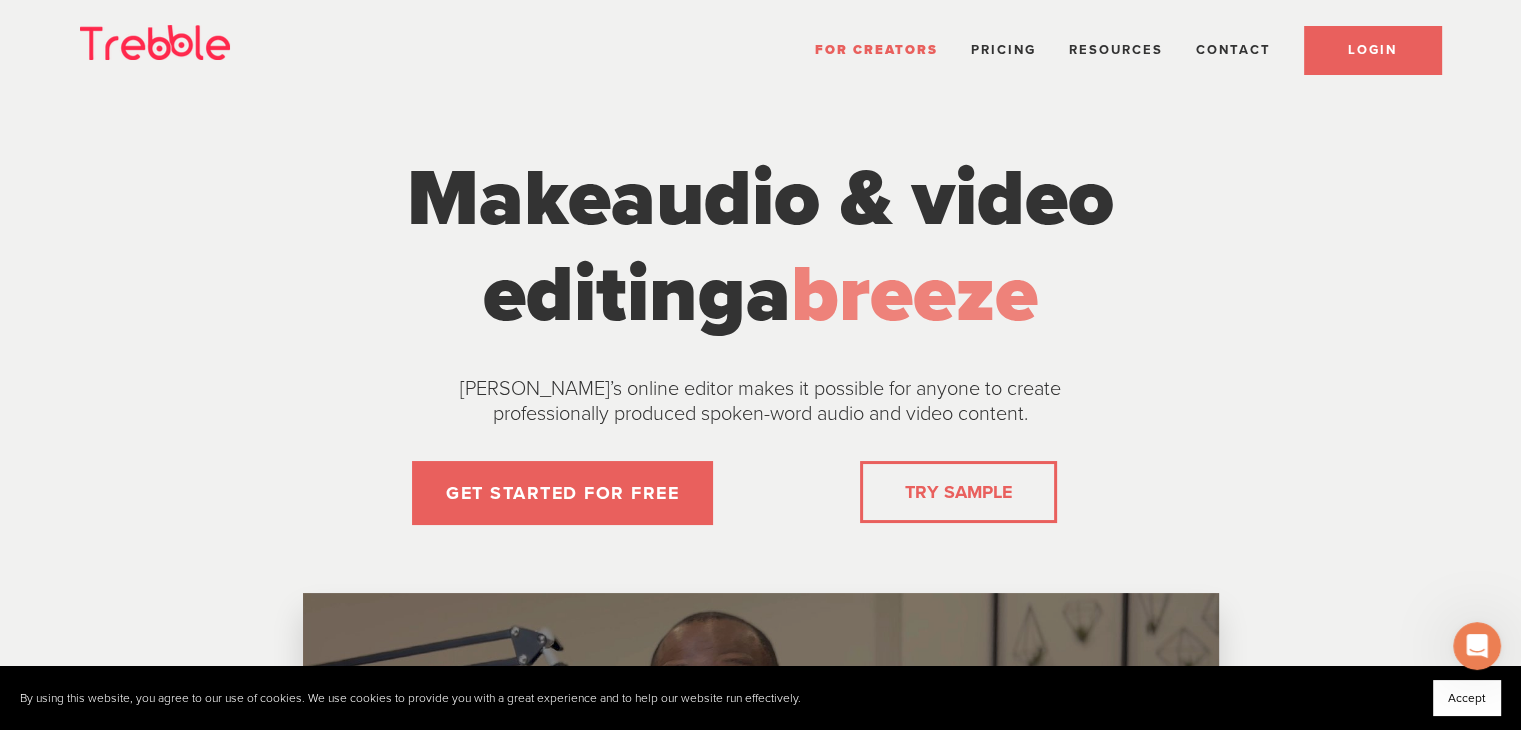scroll, scrollTop: 0, scrollLeft: 0, axis: both 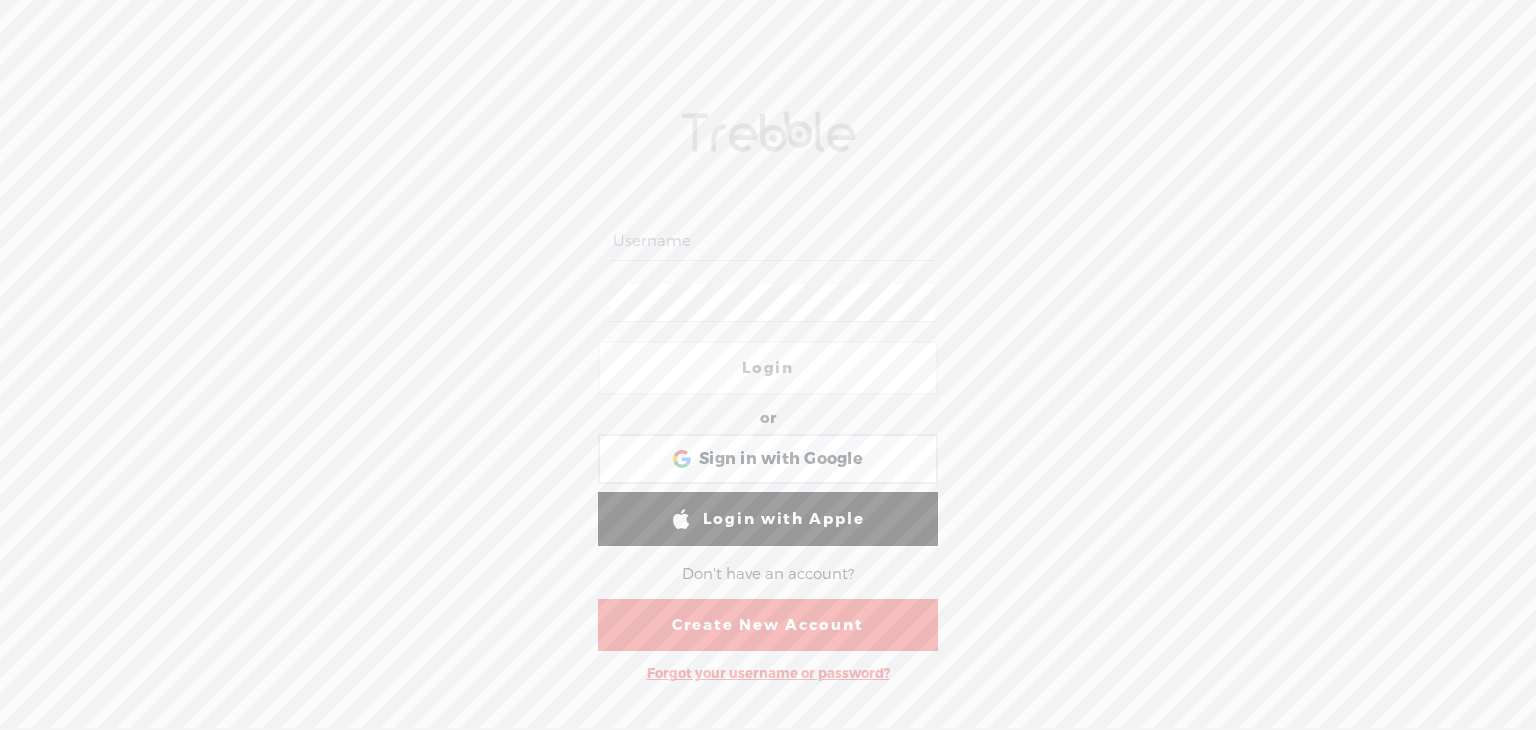 click at bounding box center (771, 241) 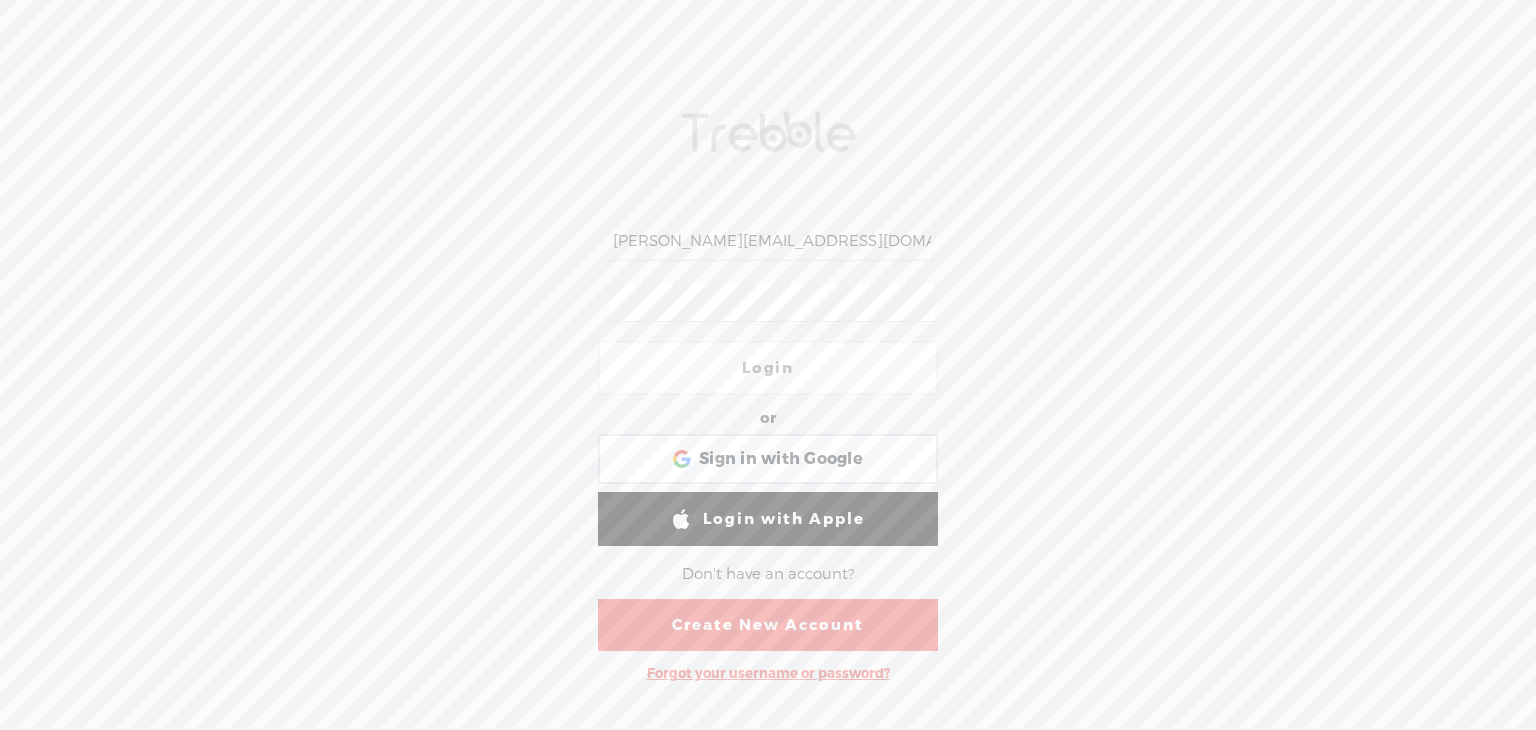 type on "[PERSON_NAME][EMAIL_ADDRESS][DOMAIN_NAME]" 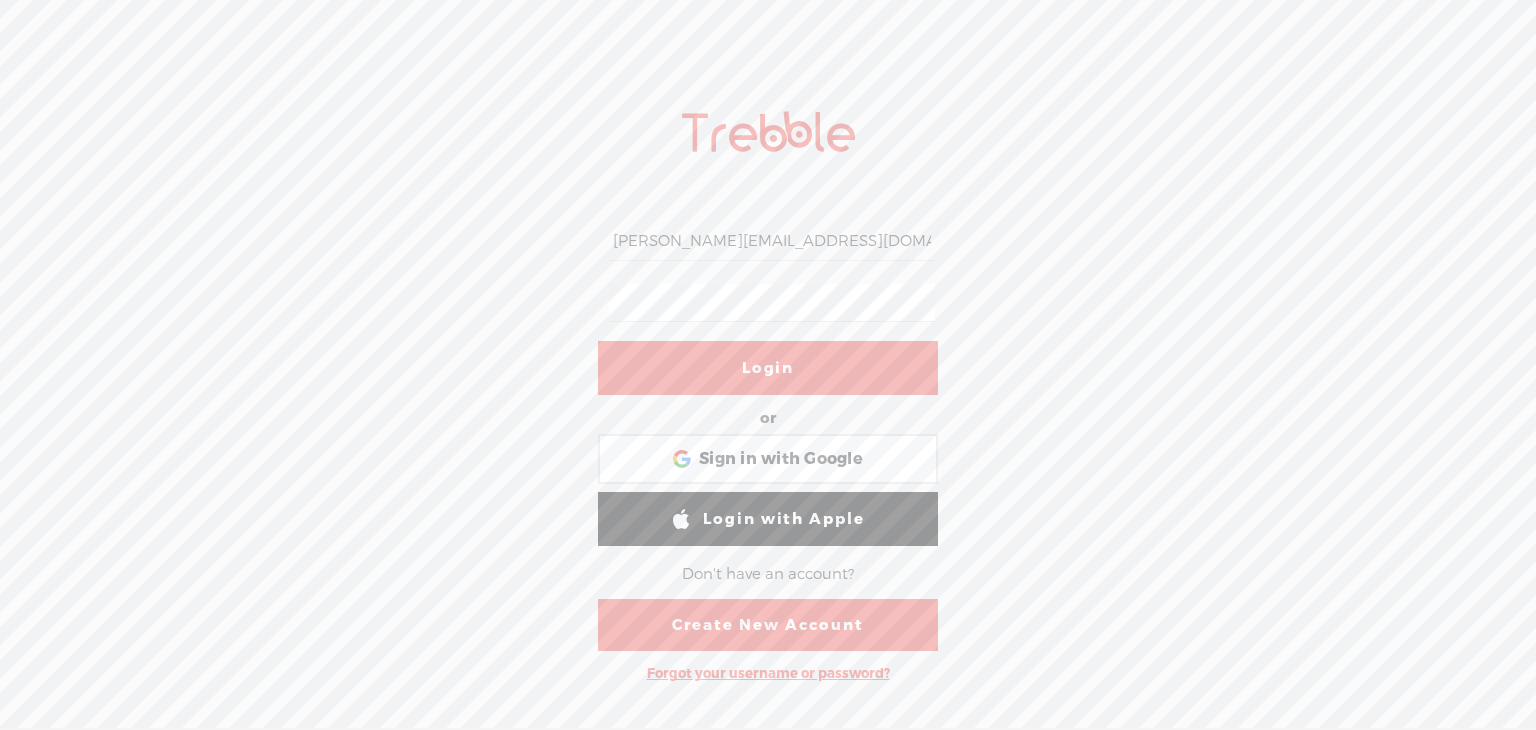click on "Login" at bounding box center [768, 368] 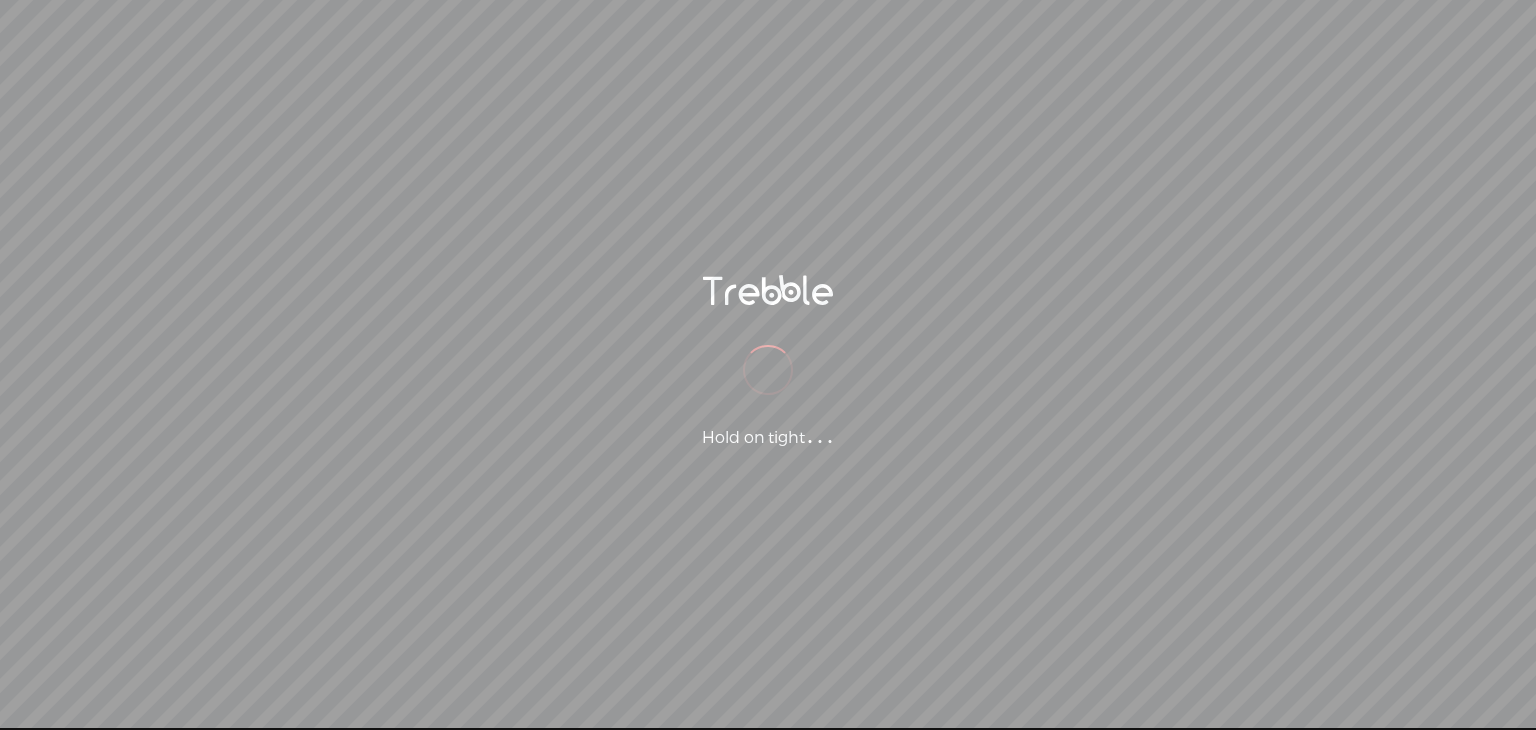 scroll, scrollTop: 0, scrollLeft: 0, axis: both 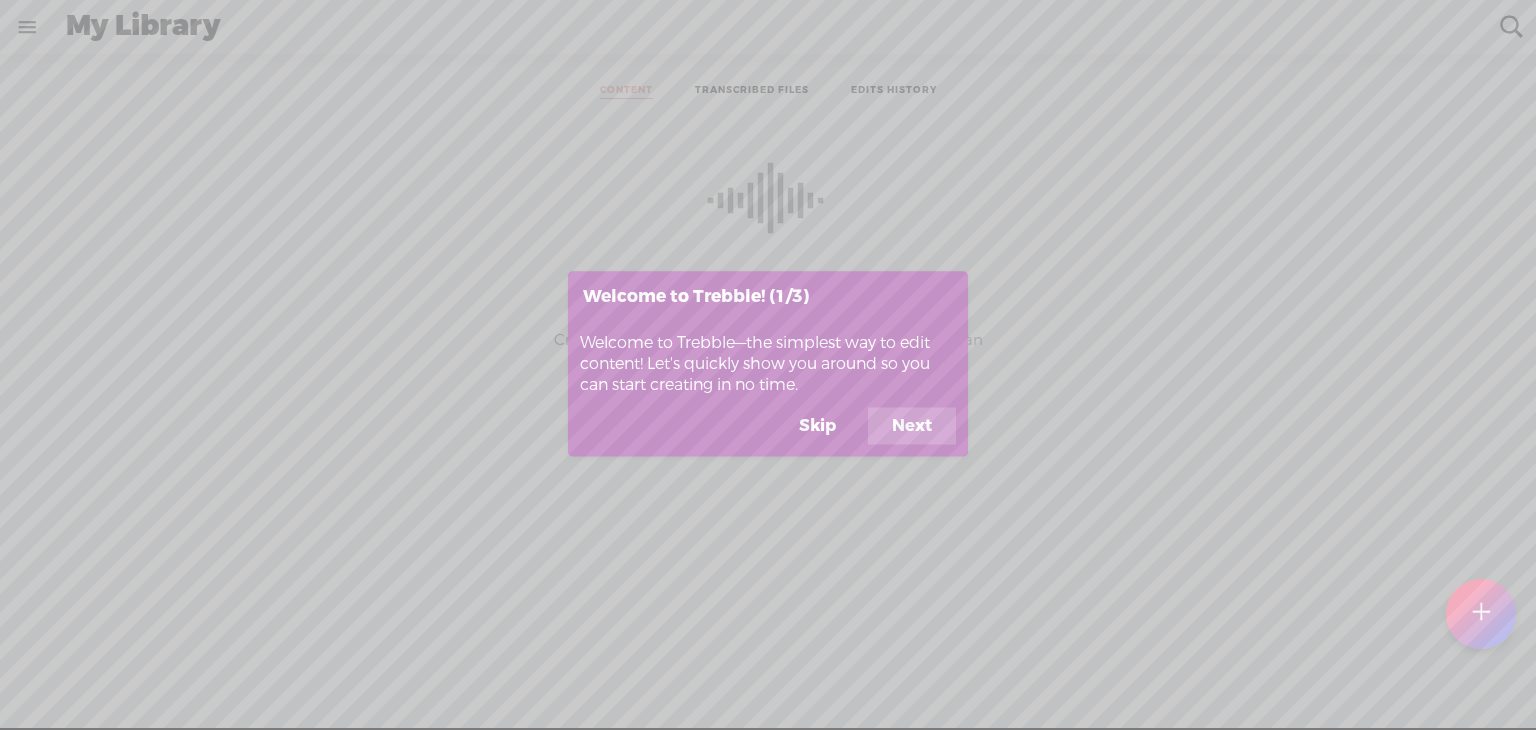 click on "Next" at bounding box center (912, 426) 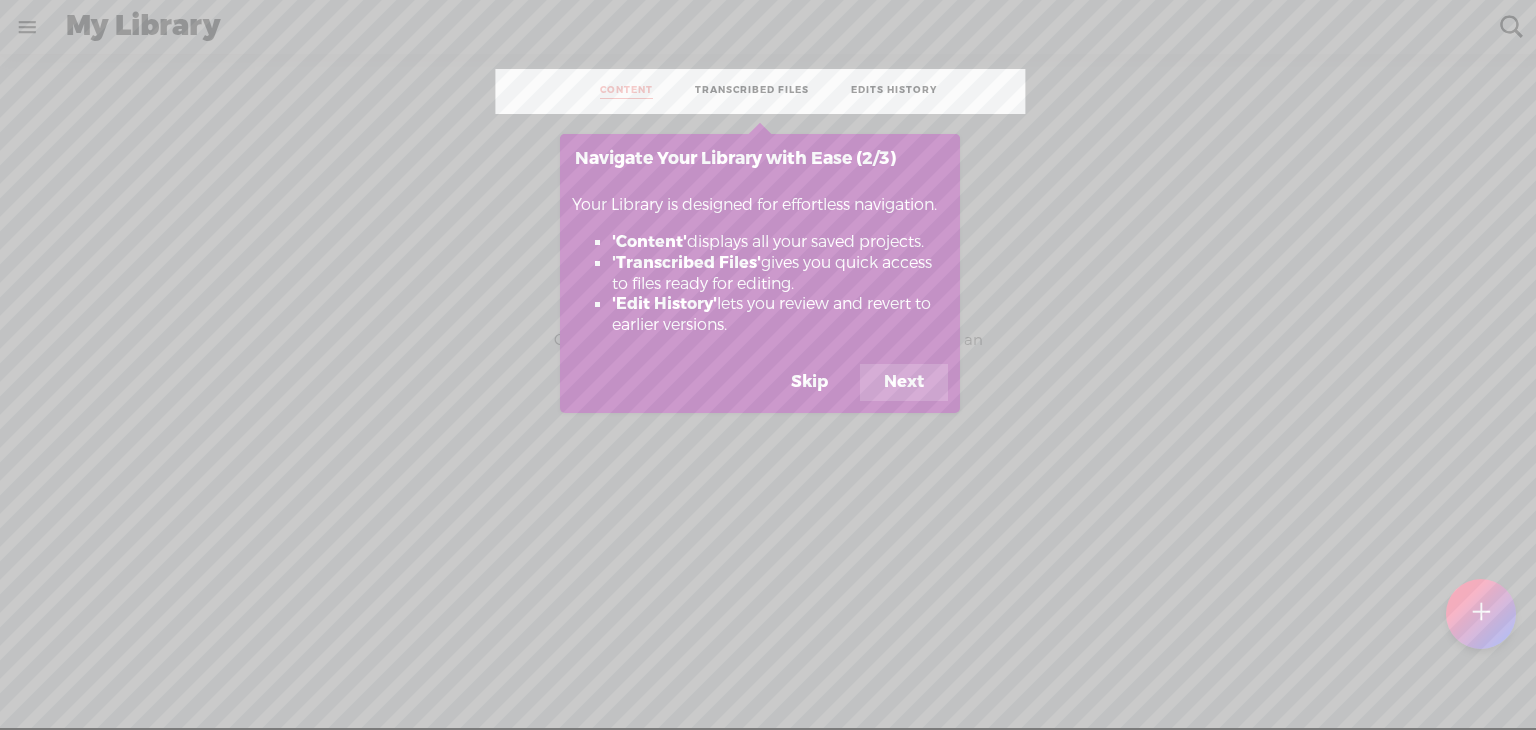 click on "Next" at bounding box center [904, 383] 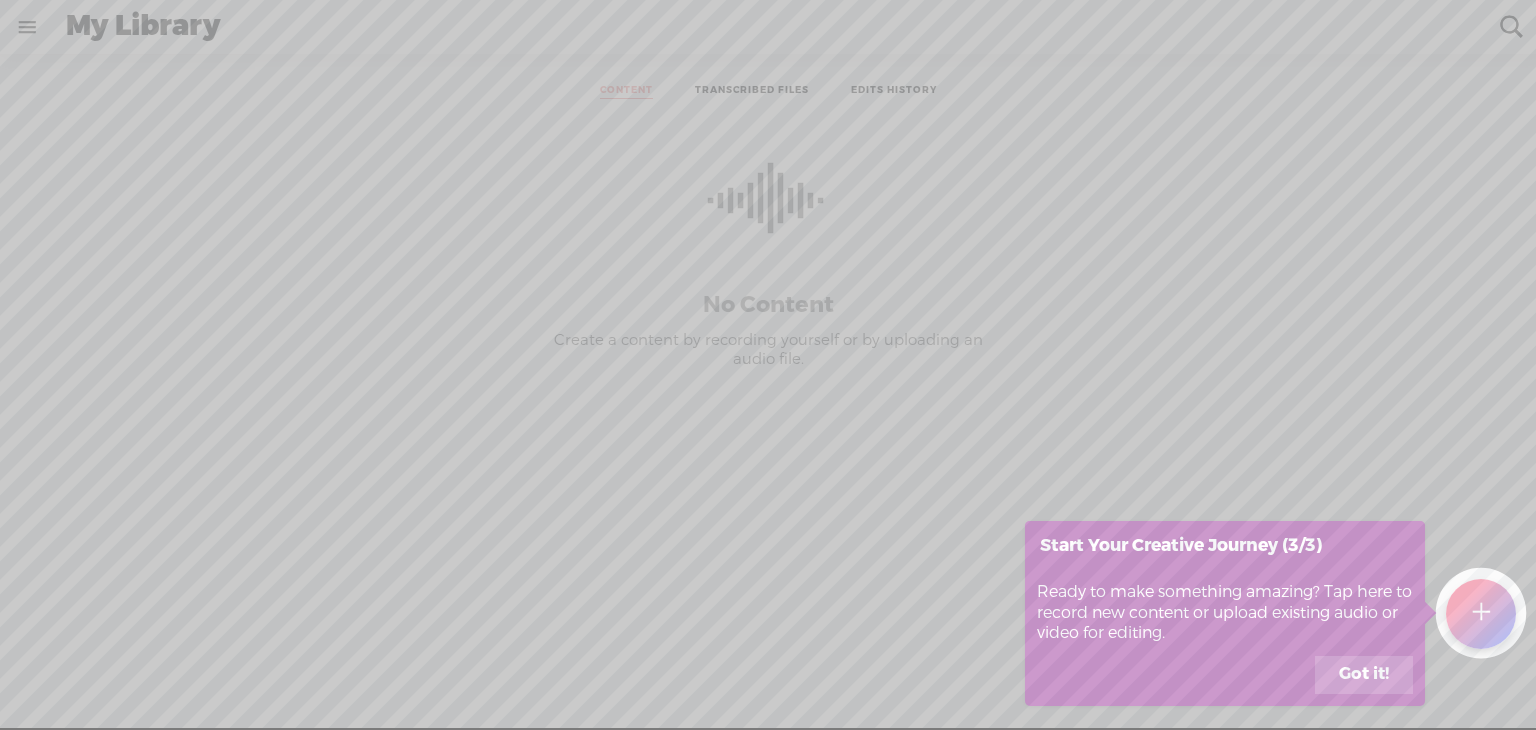 click on "Got it!" at bounding box center (1364, 675) 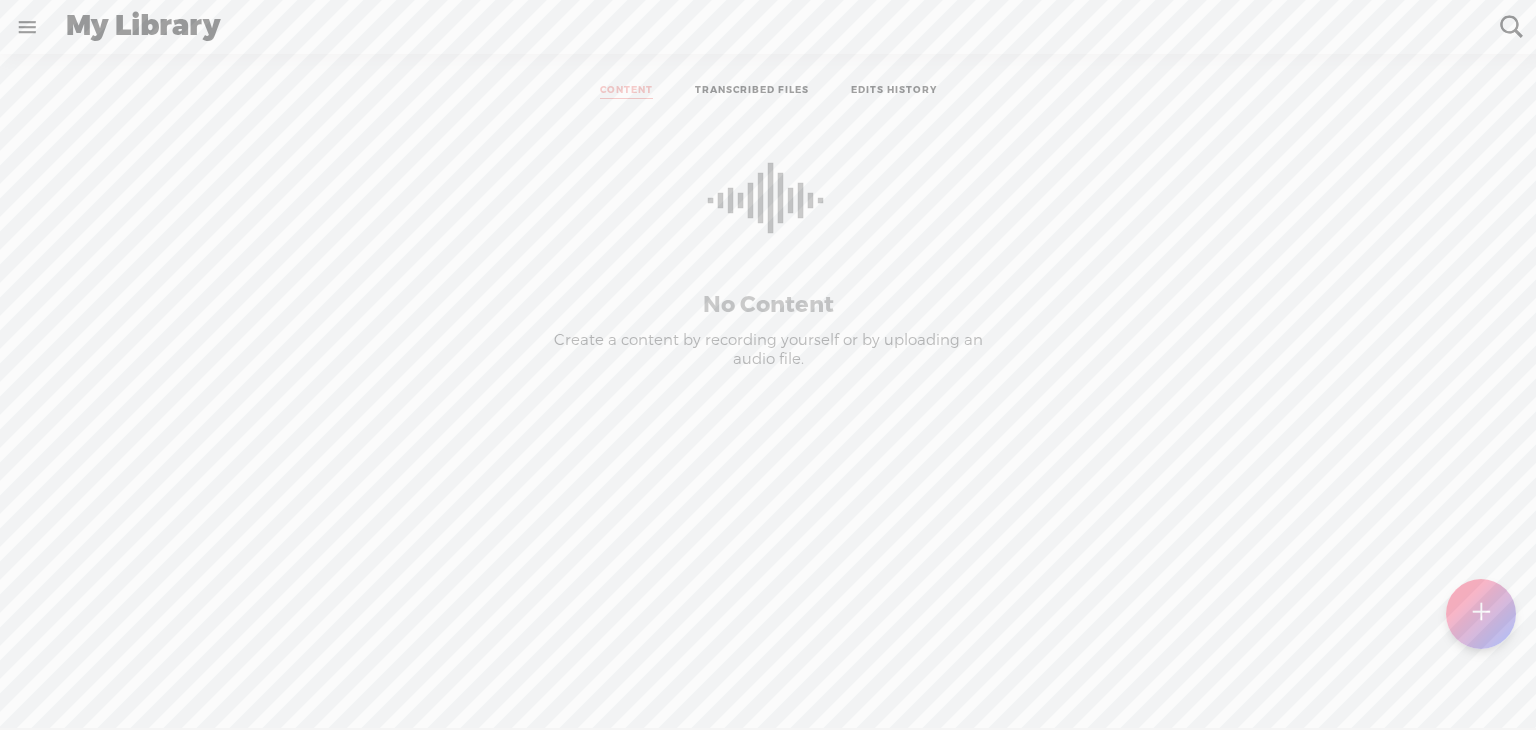 click on "CONTENT
TRANSCRIBED FILES
EDITS HISTORY" at bounding box center (768, 91) 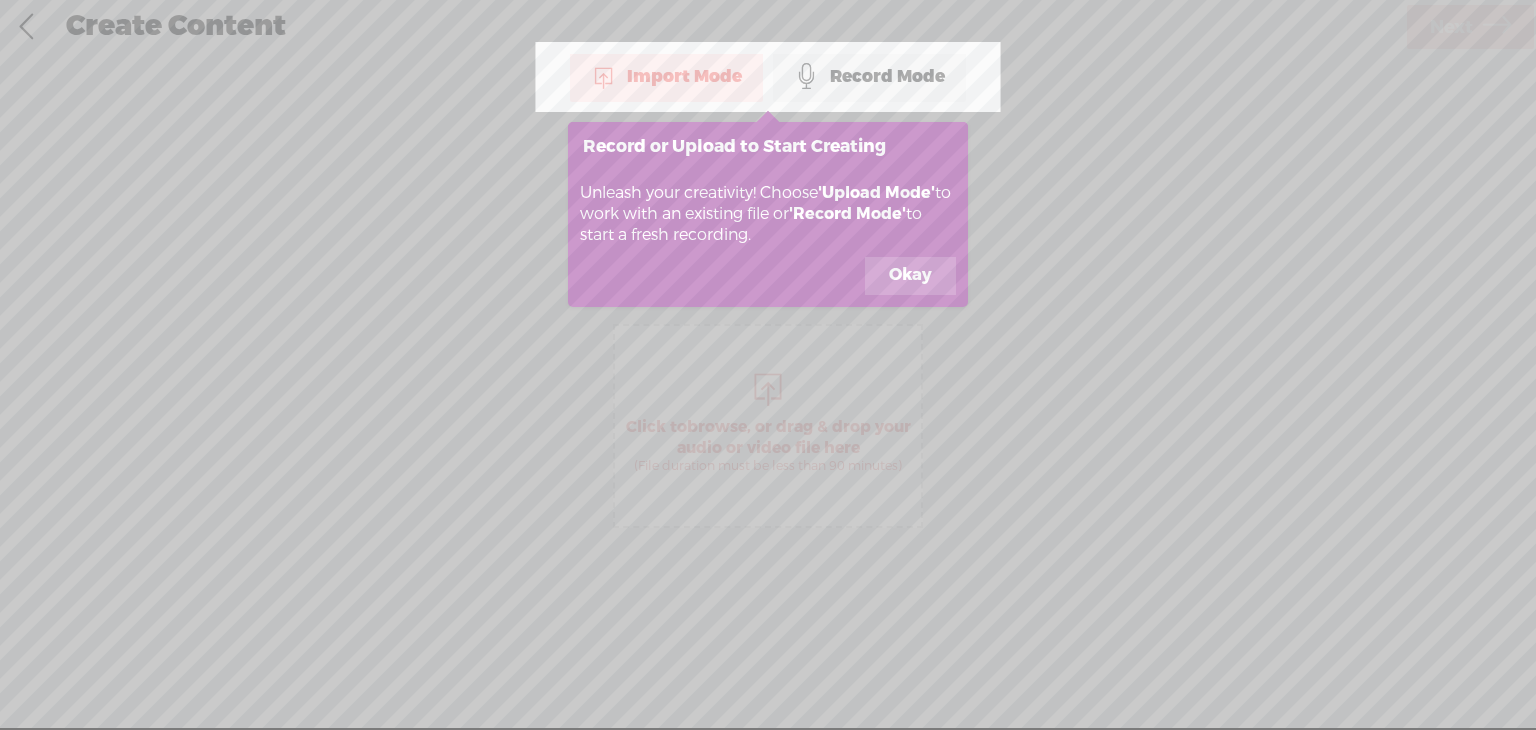 click on "Okay" at bounding box center [910, 276] 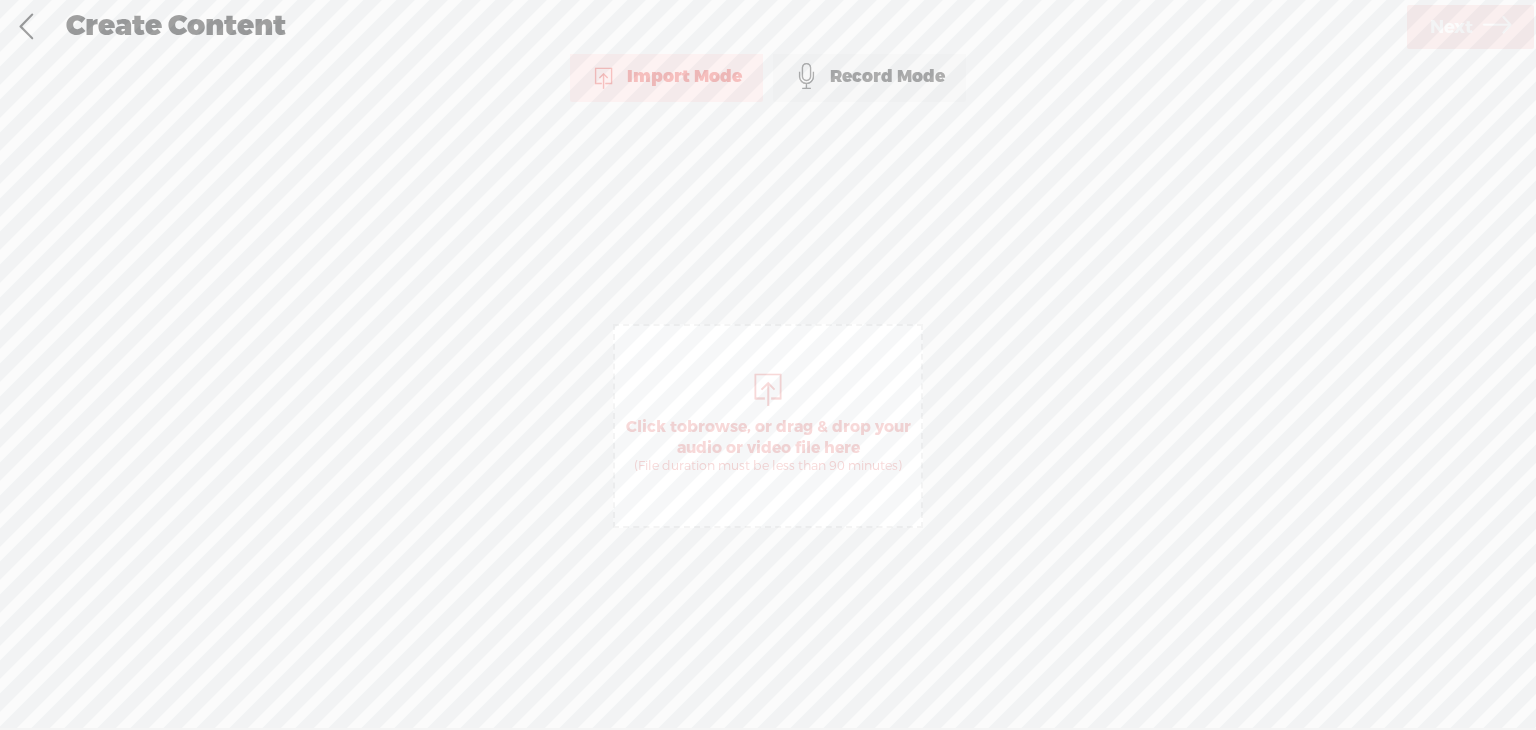 click at bounding box center [768, 387] 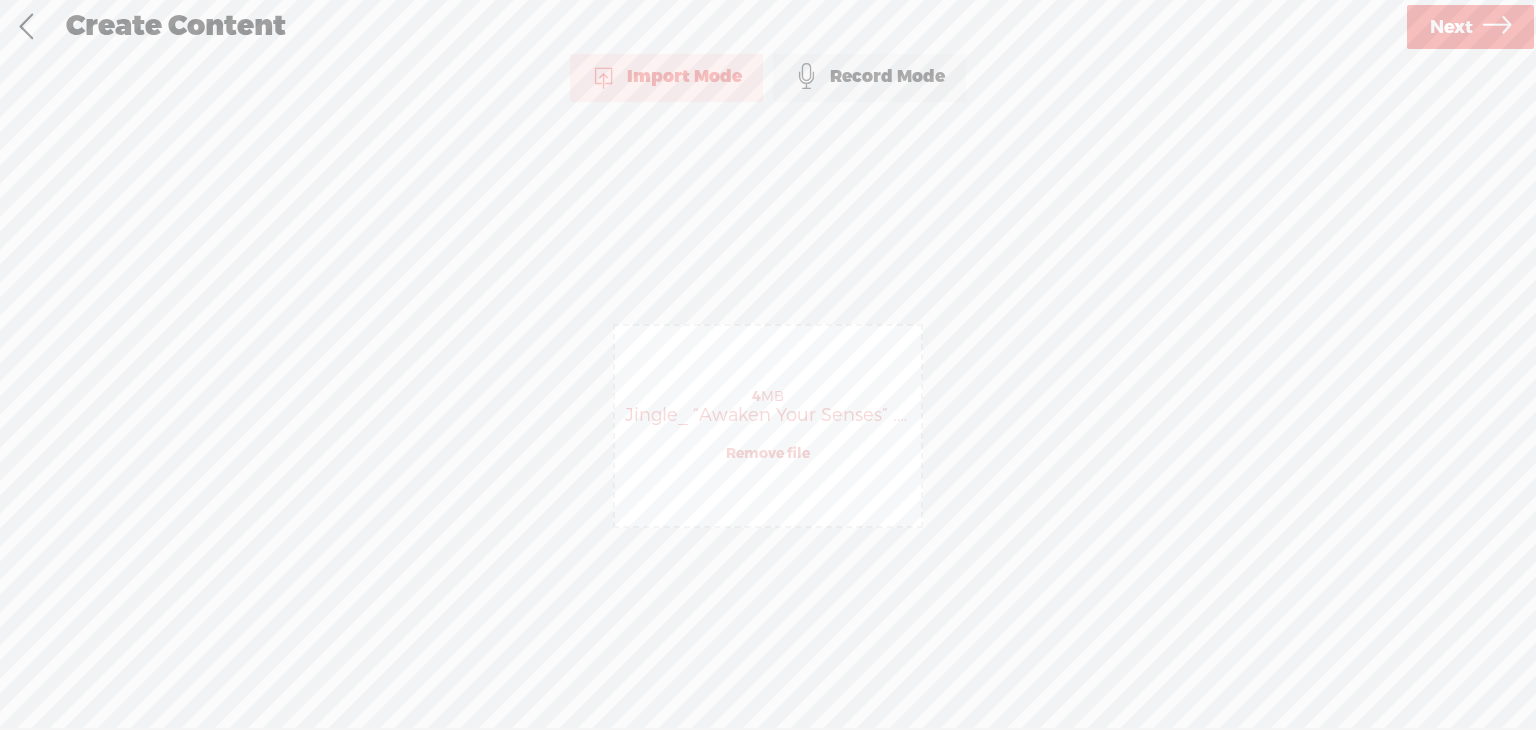 click on "Next" at bounding box center [1451, 27] 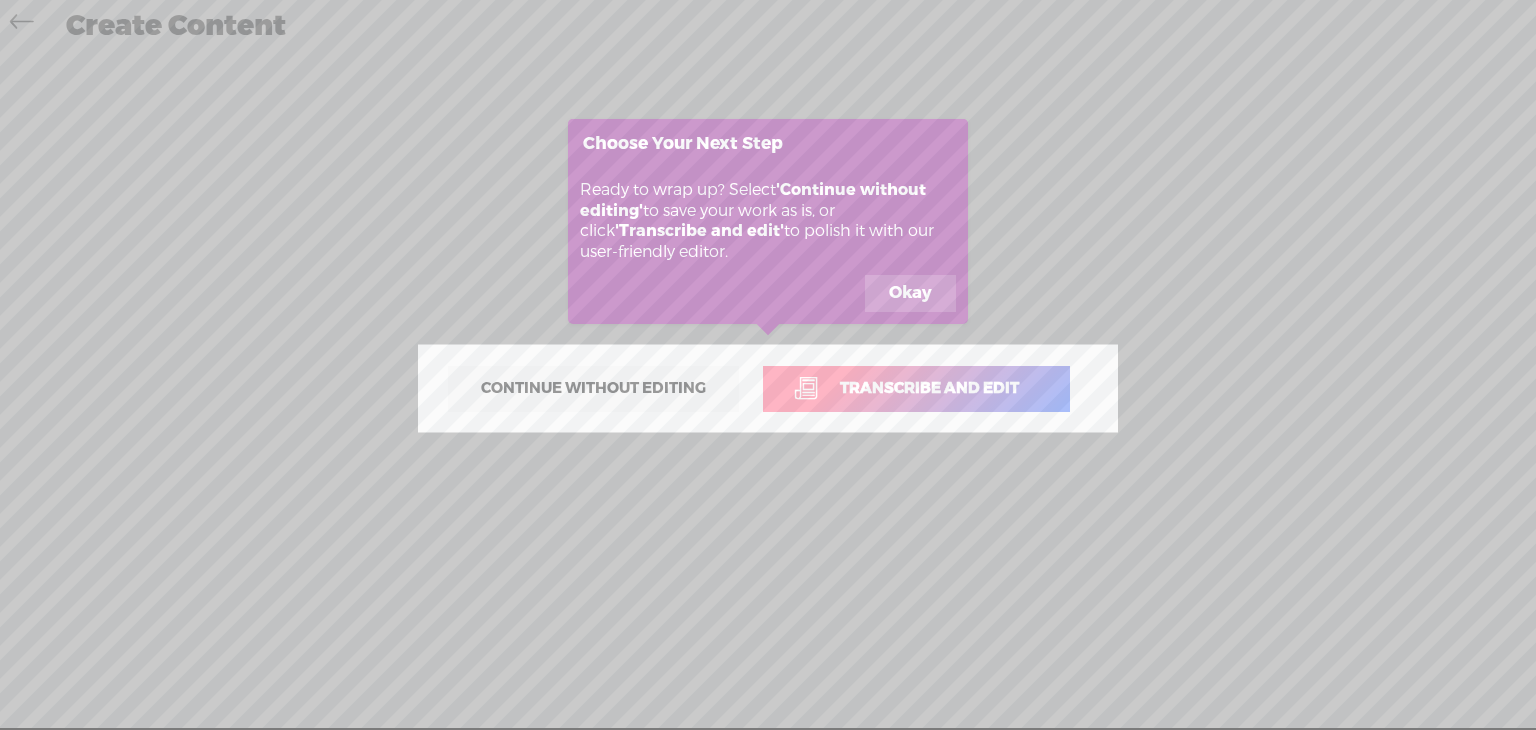 click on "Okay" at bounding box center [910, 294] 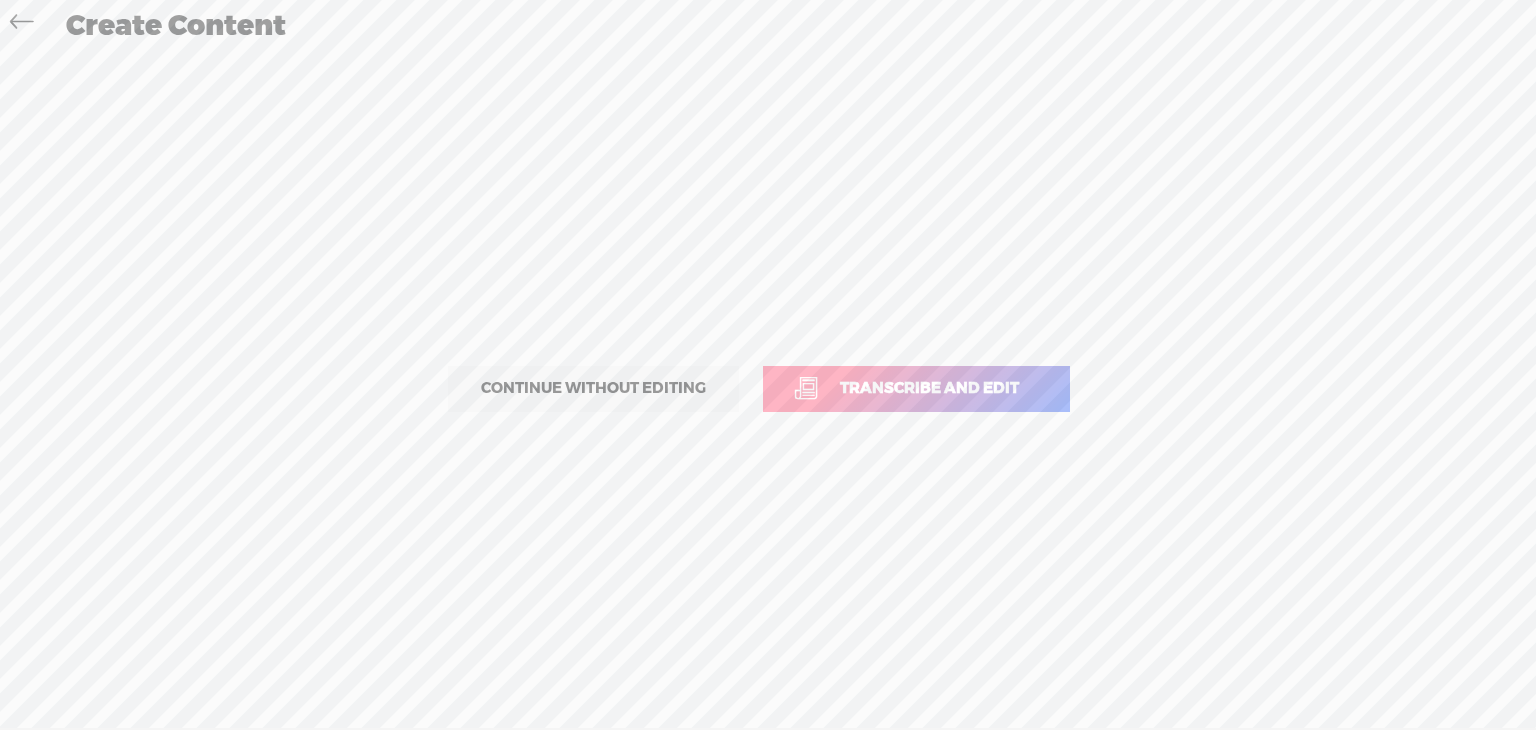 click on "Transcribe and edit" at bounding box center [929, 388] 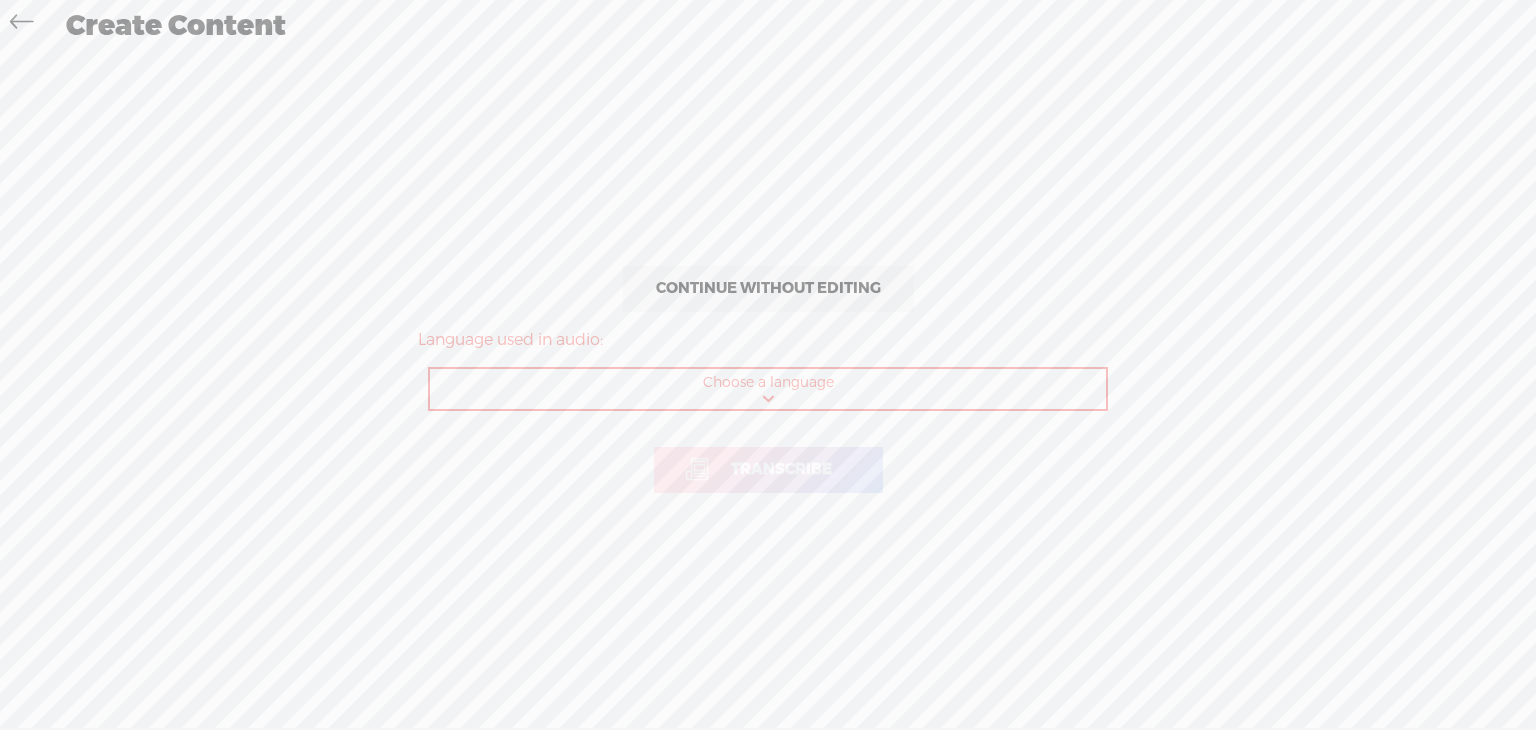 click on "Choose a language
Afrikaans Albanian Amharic Arabic, Gulf Arabic, Modern Standard Armenian Assamese Azerbaijani Bashkir Basque Belarusian Bengali Bosnian Breton Bulgarian Burmese Catalan Chinese, Simplified Chinese, Traditional Croatian Czech Danish Dutch English, Australian English, British English, Indian English, Irish English, New Zealand English, Scottish English, South African English, US English, Welsh Estonian Faroese Farsi Finnish French French, Canadian Galician Georgian German German, Swiss Greek Gujarati Haitian Creole Hausa Hawaiian Hebrew Hindi, Indian Hungarian Icelandic Indonesian Italian Japanese Javanese Kannada Kazakh Khmer Korean Lao Latin Latvian Lingala Lithuanian Luxembourgish Macedonian Malagasy Malay Malayalam Maltese Maori Marathi Mongolian Nepali Norwegian Norwegian Nynorsk Occitan Pashto Persian Polish Portuguese Portuguese, Brazilian Punjabi Romanian Russian Sanskrit Serbian Shona Sindhi Sinhala Slovak Slovenian Somali Spanish Spanish, US Sundanese Swahili" at bounding box center (769, 389) 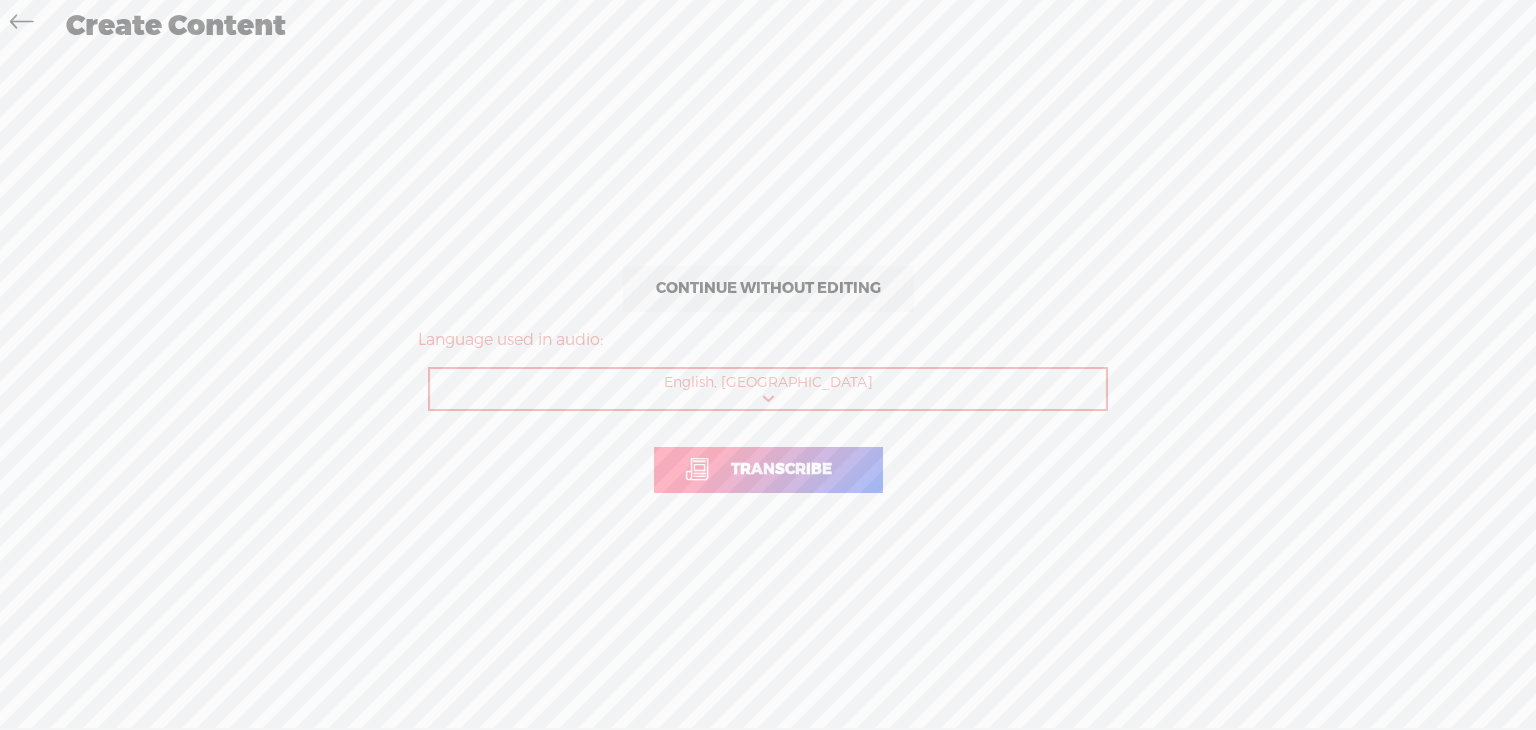 click on "Transcribe" at bounding box center (781, 469) 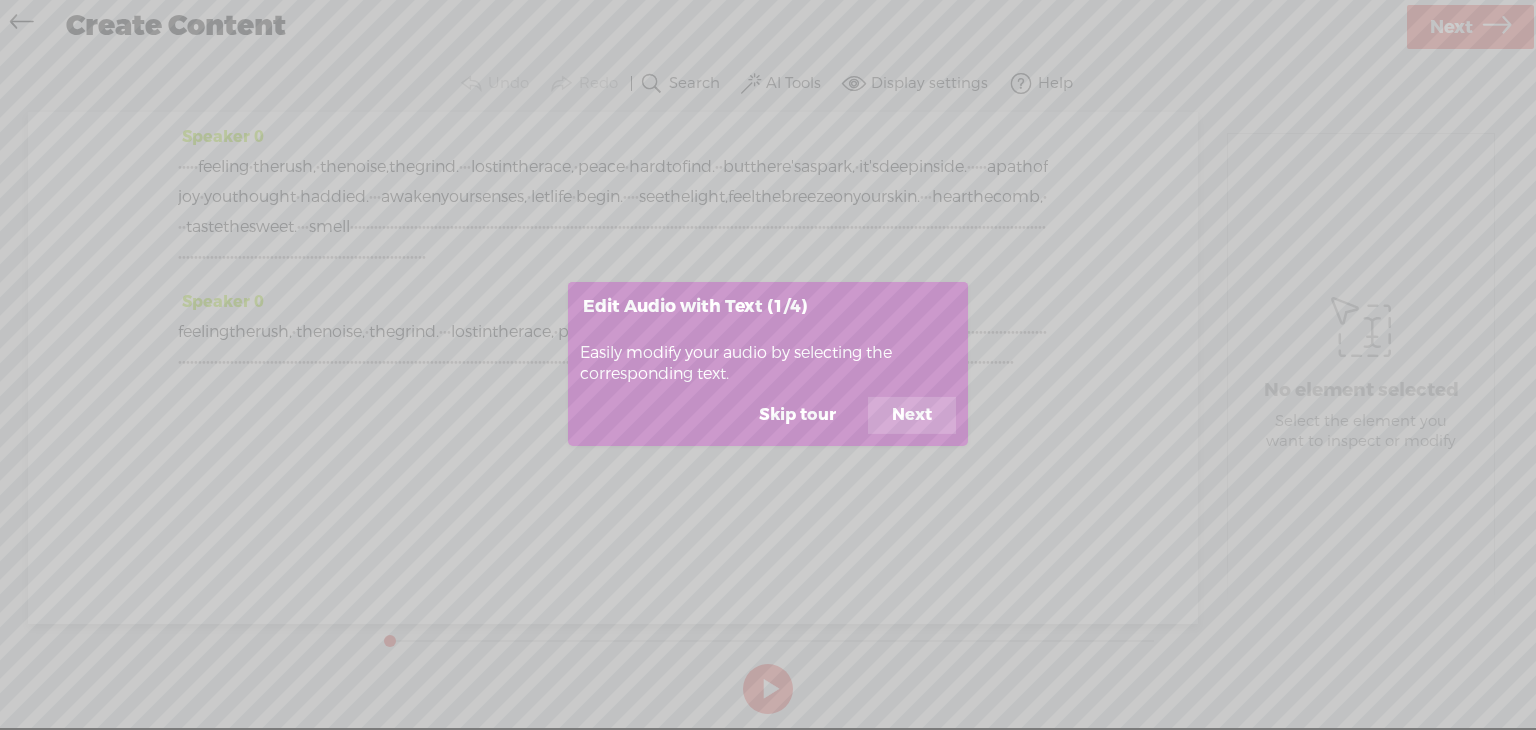 click on "Next" at bounding box center [912, 416] 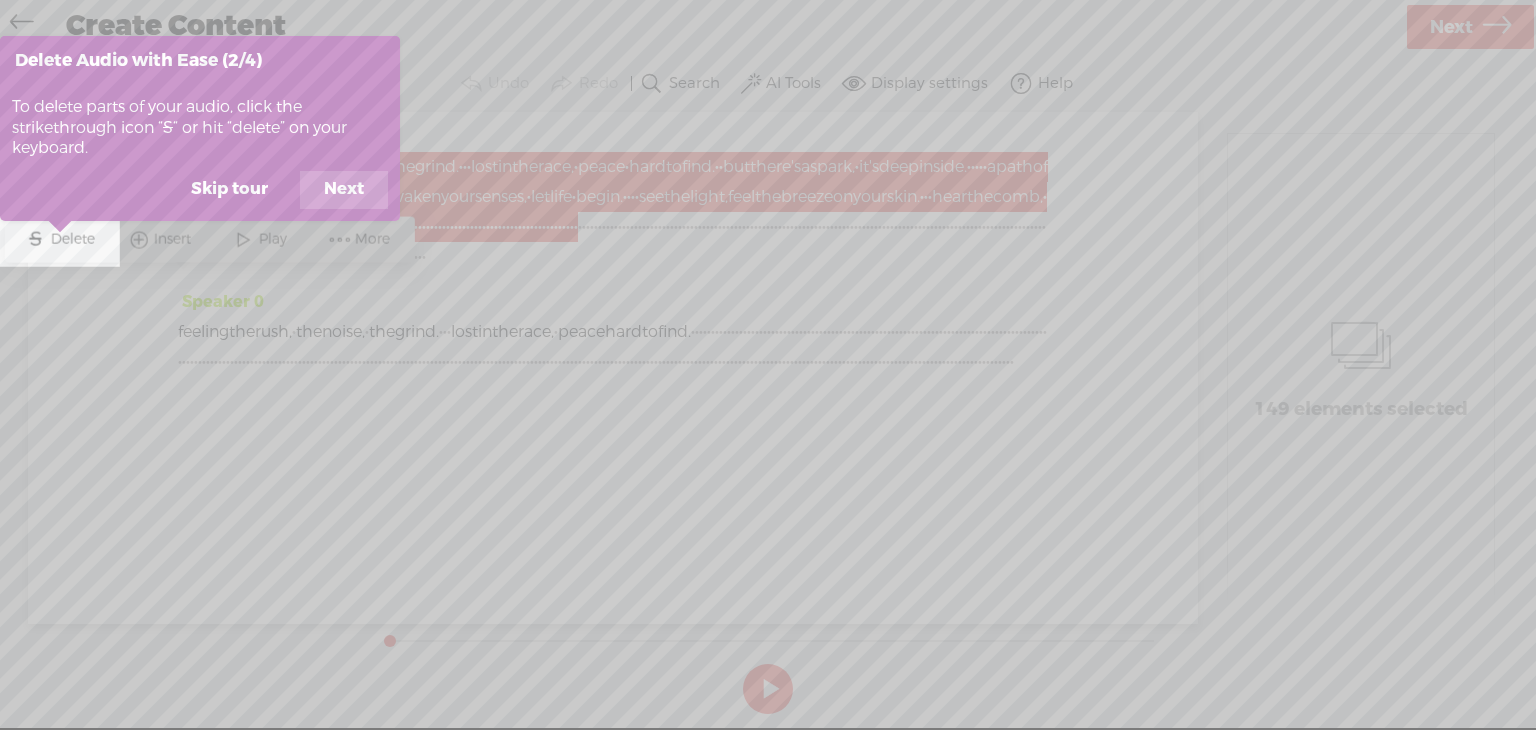 click on "Next" at bounding box center [344, 190] 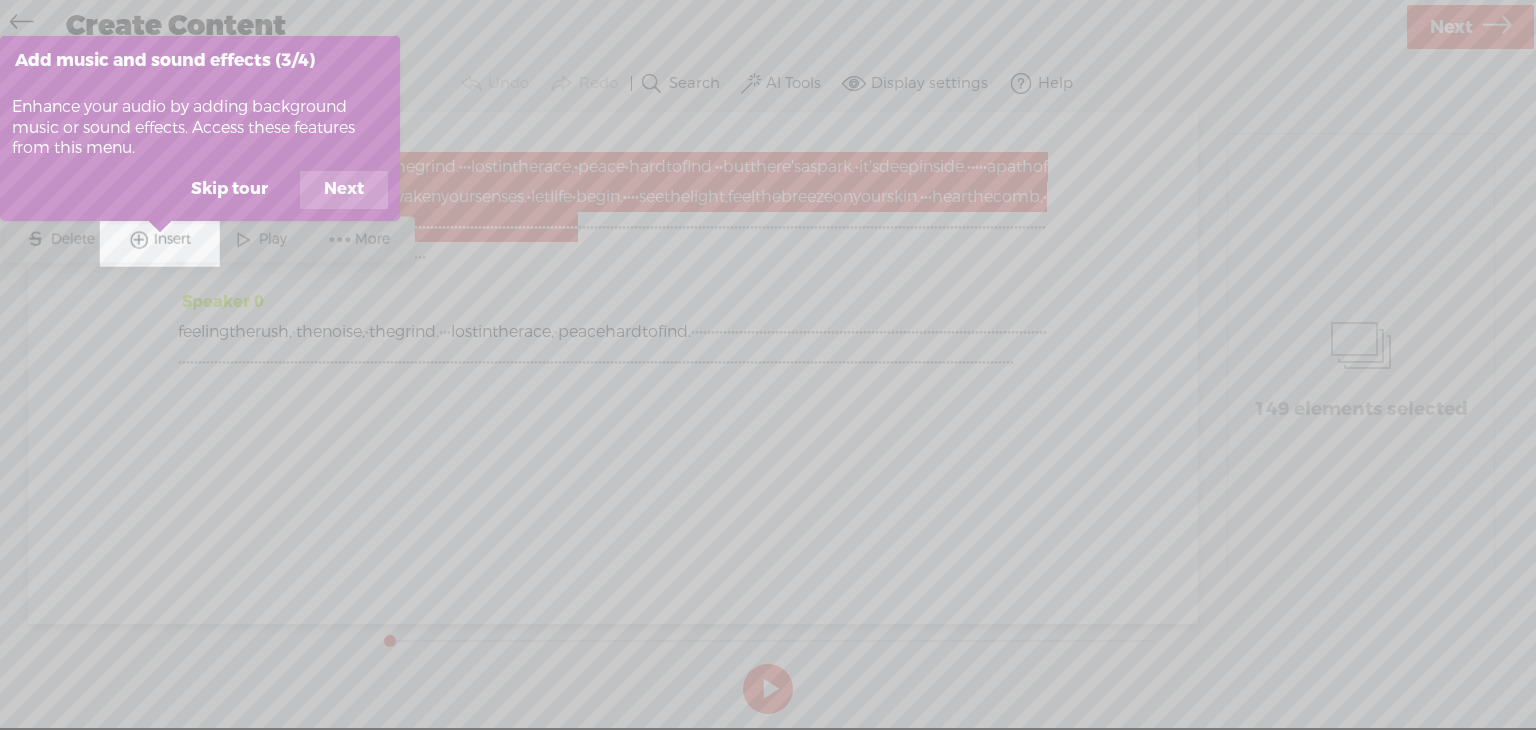 click on "Next" at bounding box center [344, 190] 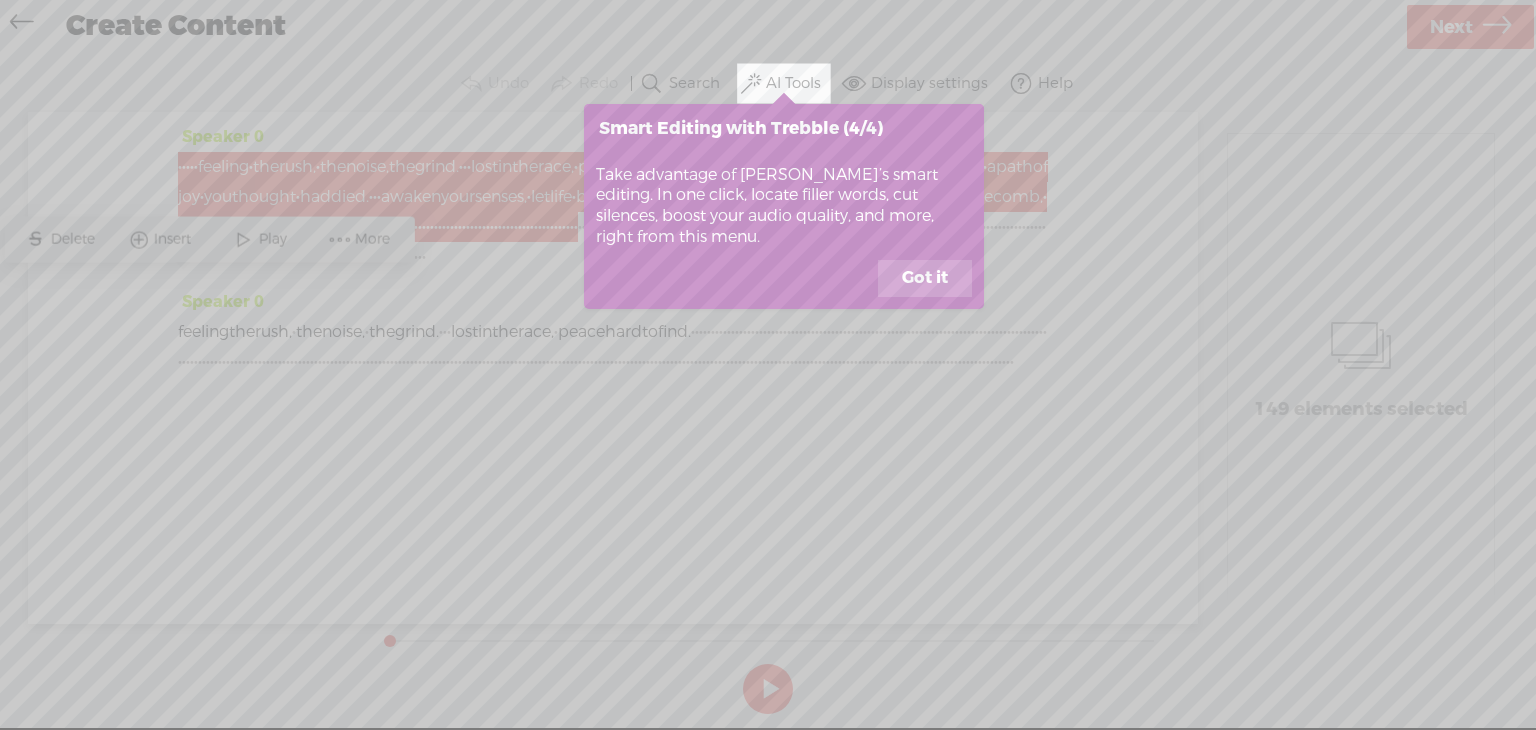 click on "Got it" at bounding box center [925, 279] 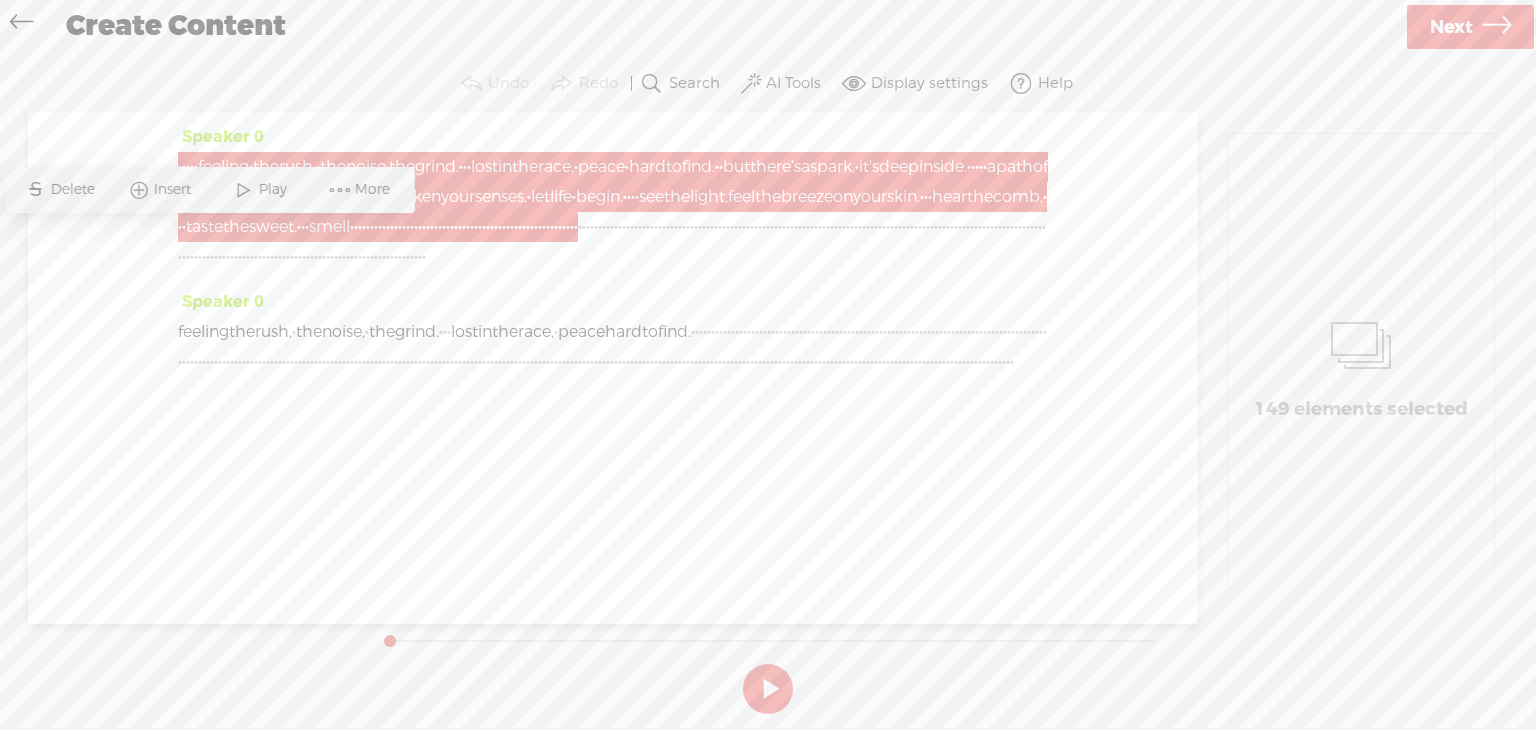 scroll, scrollTop: 0, scrollLeft: 0, axis: both 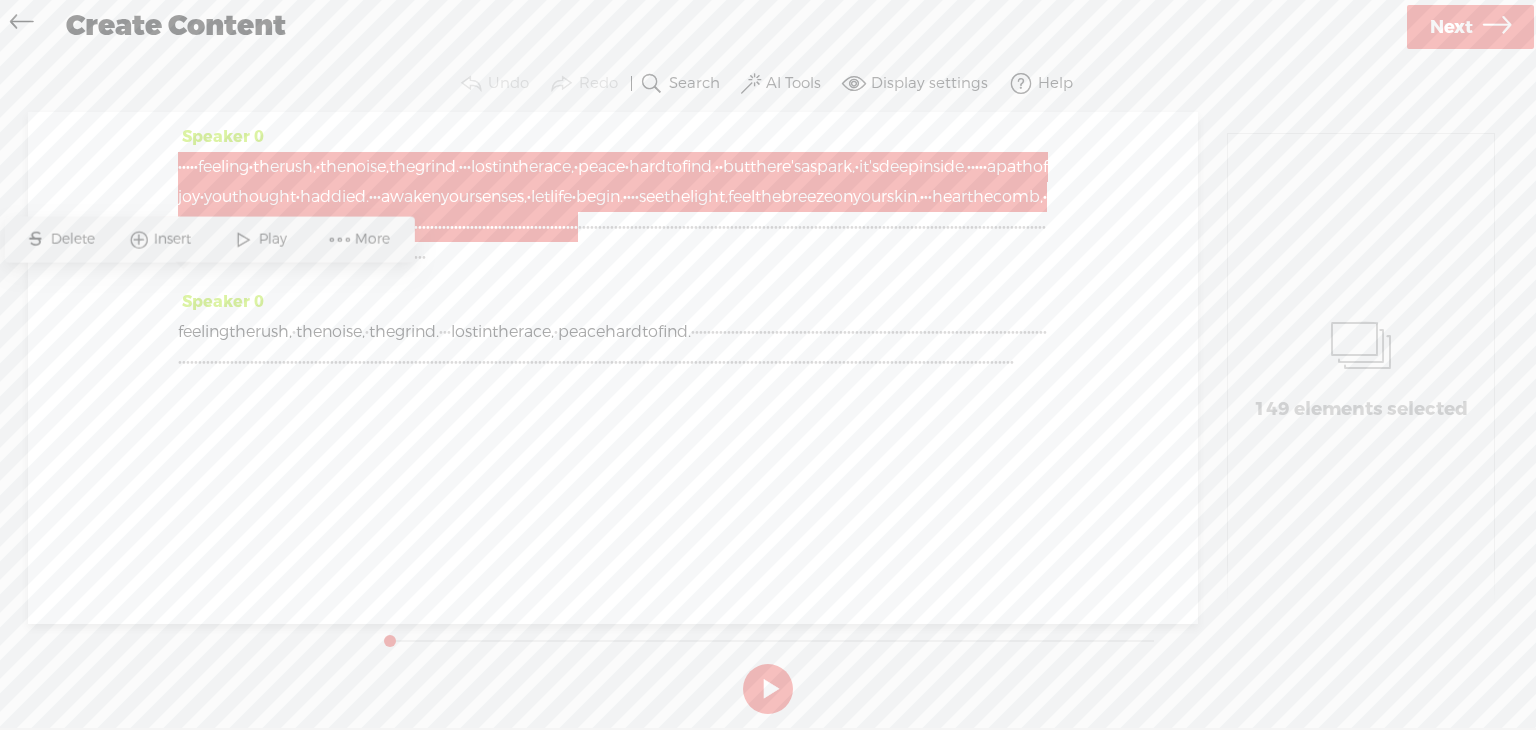 click on "Speaker 0
·
·
·
·
·
feeling
·
the
rush,
·
the
noise,
the
grind.
·
·
·
lost
in
the
race,
·
peace
·
hard
to
find.
·
·
but
there's
a
spark,
·
it's
deep
inside.
·
·
·
·
·
a
path
of
joy
·
you
thought" at bounding box center [613, 368] 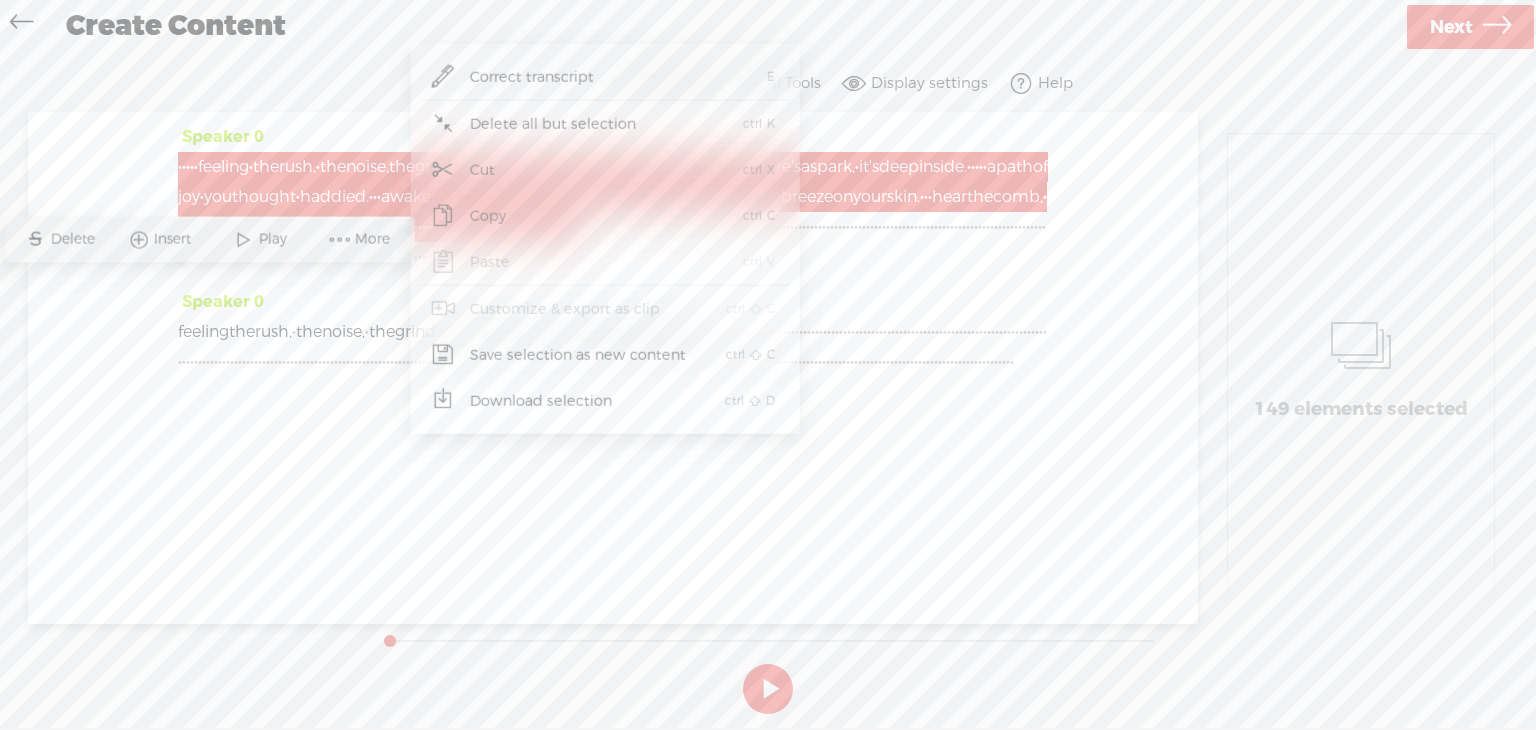 click on "·" at bounding box center (296, 257) 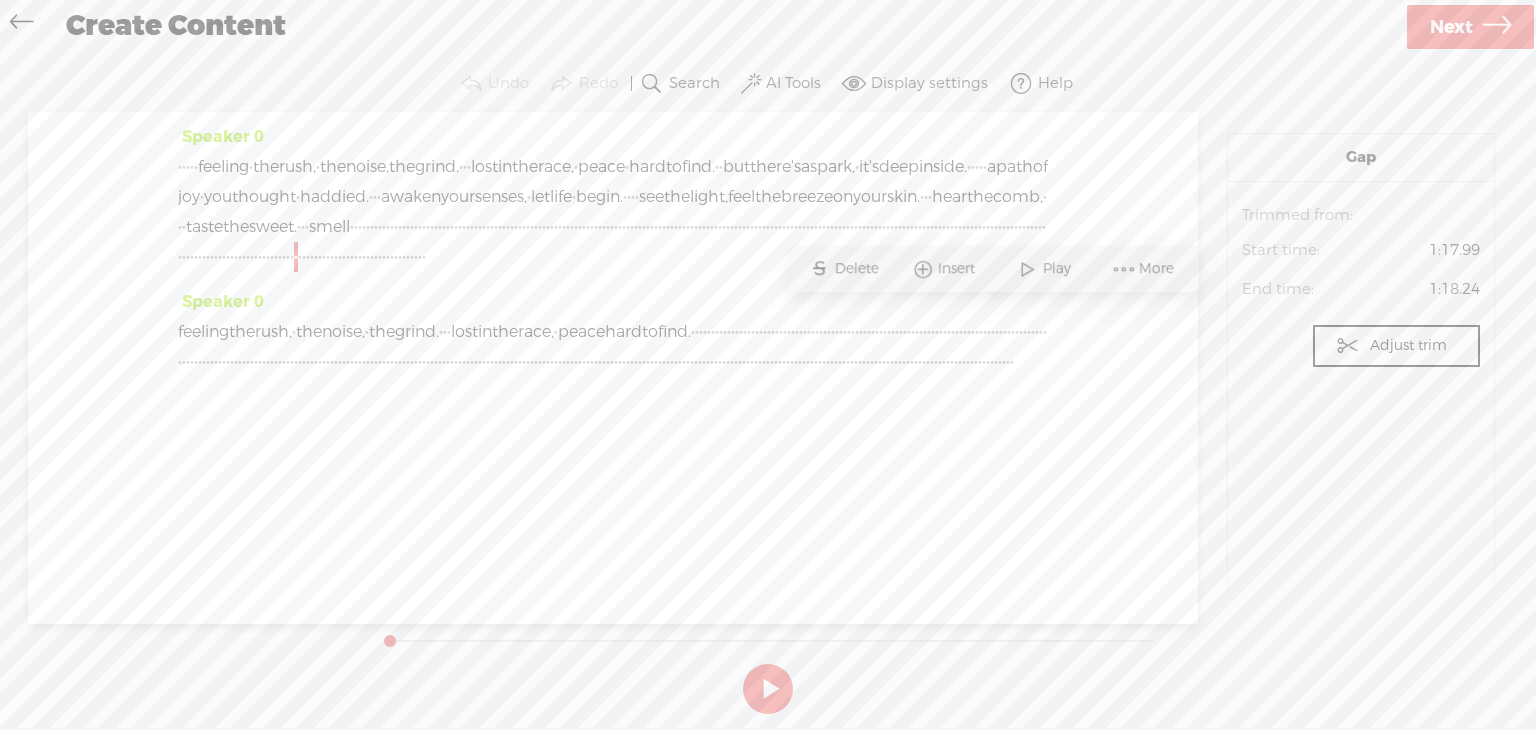 click at bounding box center [21, 24] 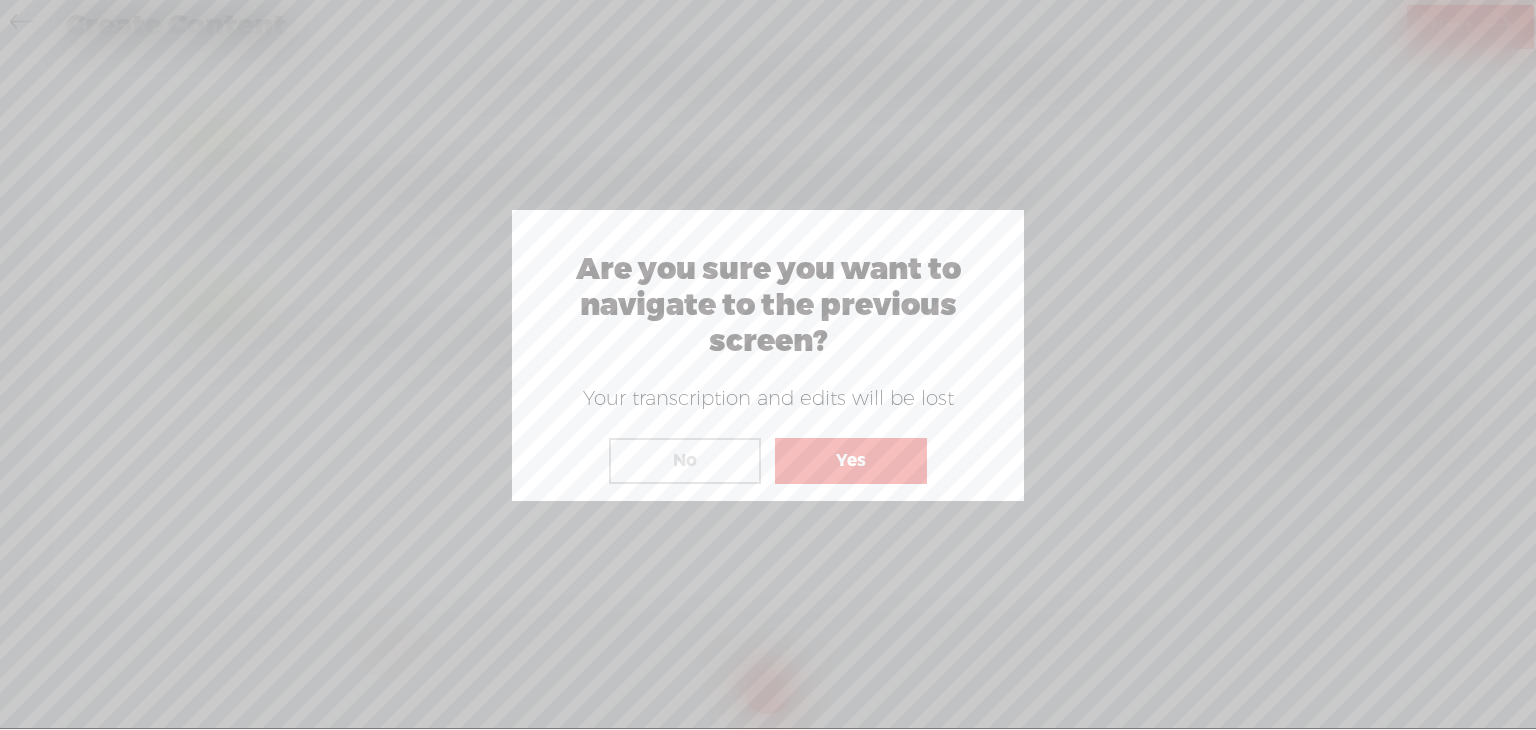 click on "Yes" at bounding box center (851, 461) 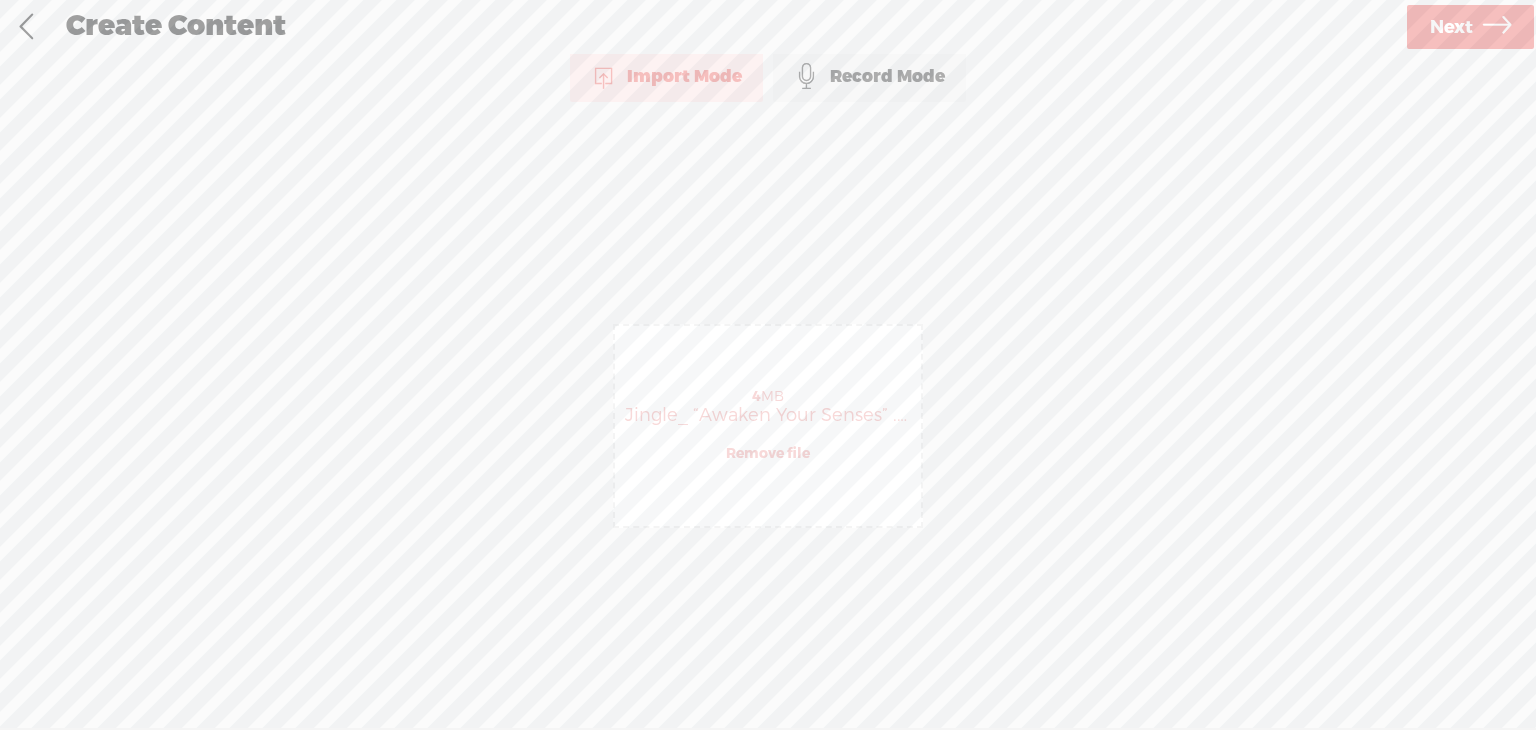 click at bounding box center (26, 27) 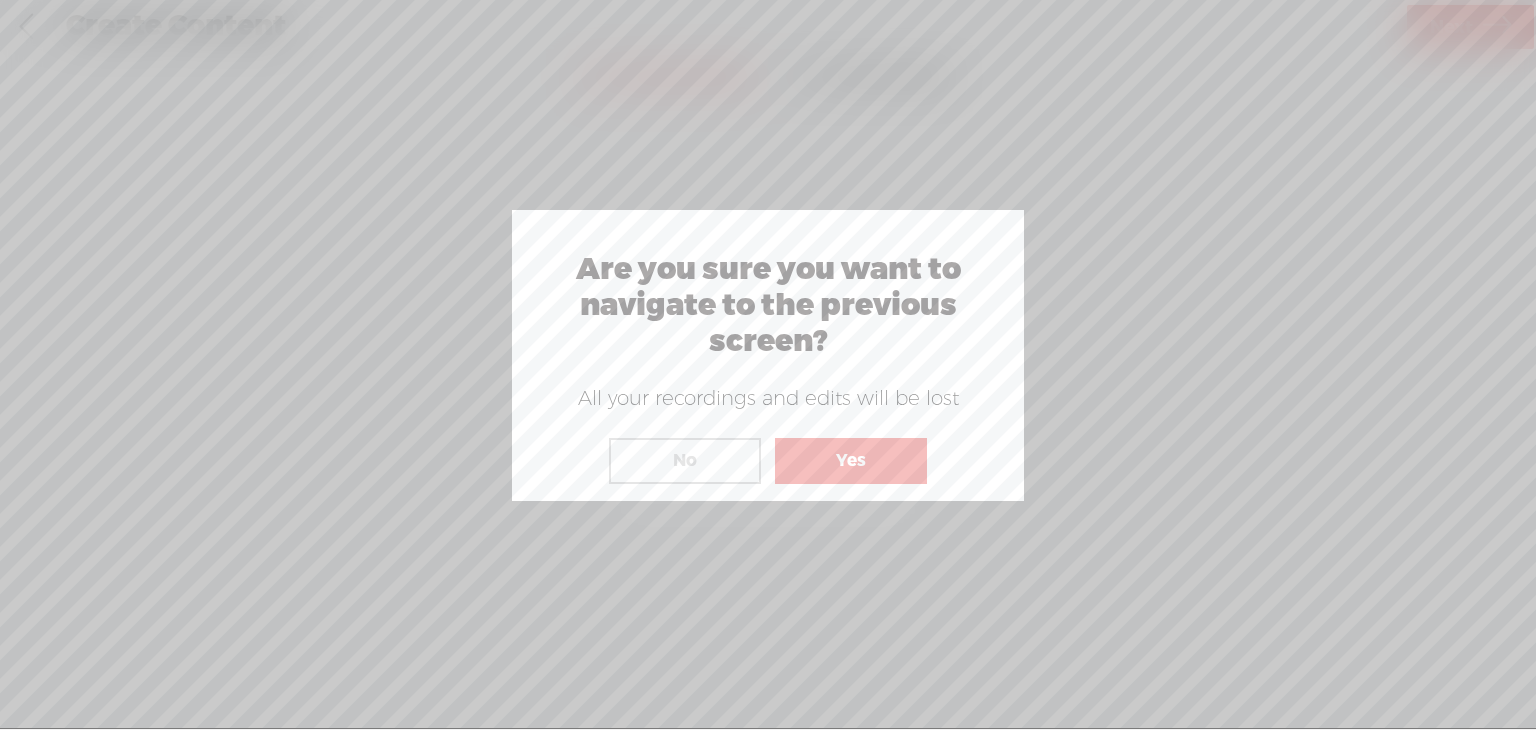 click on "Yes" at bounding box center [851, 461] 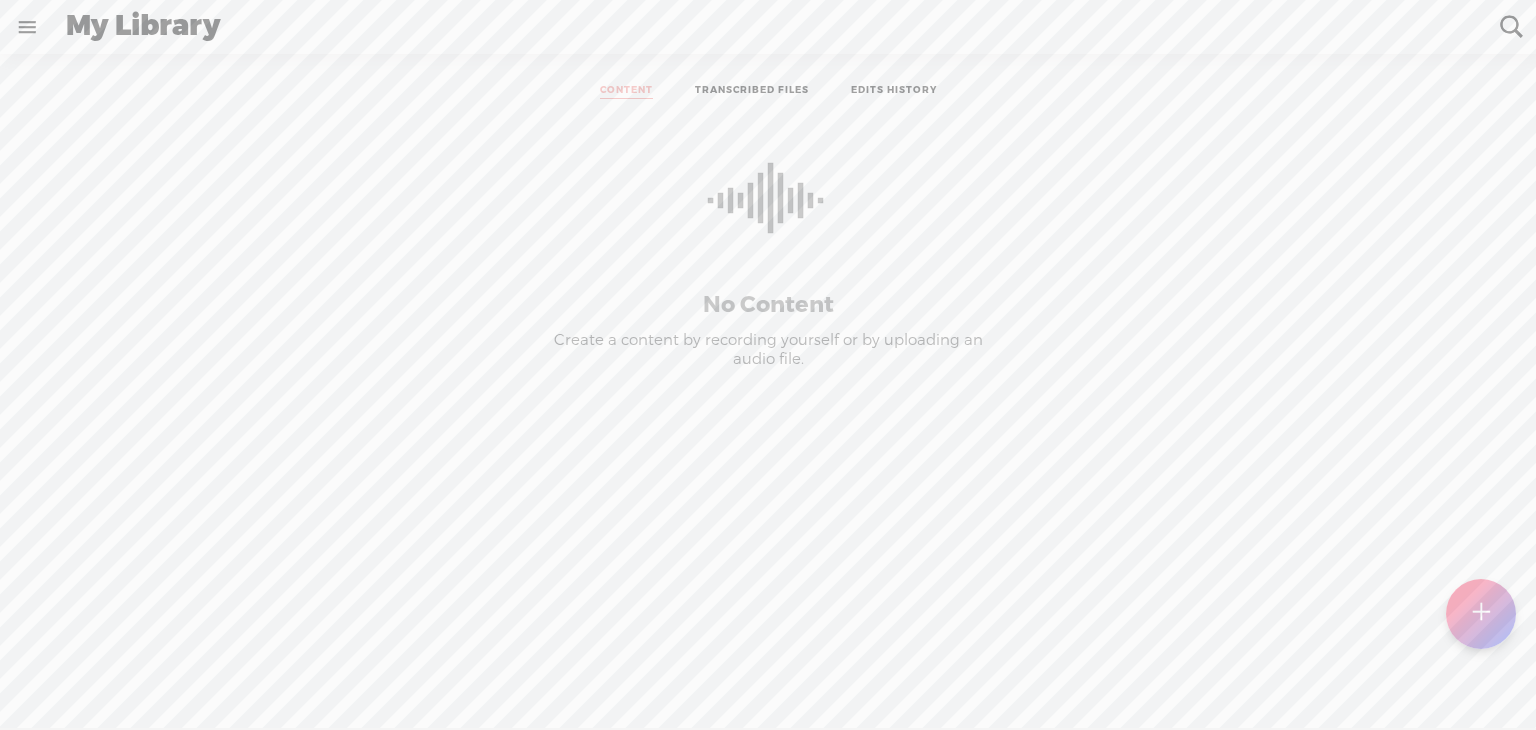 click at bounding box center [27, 27] 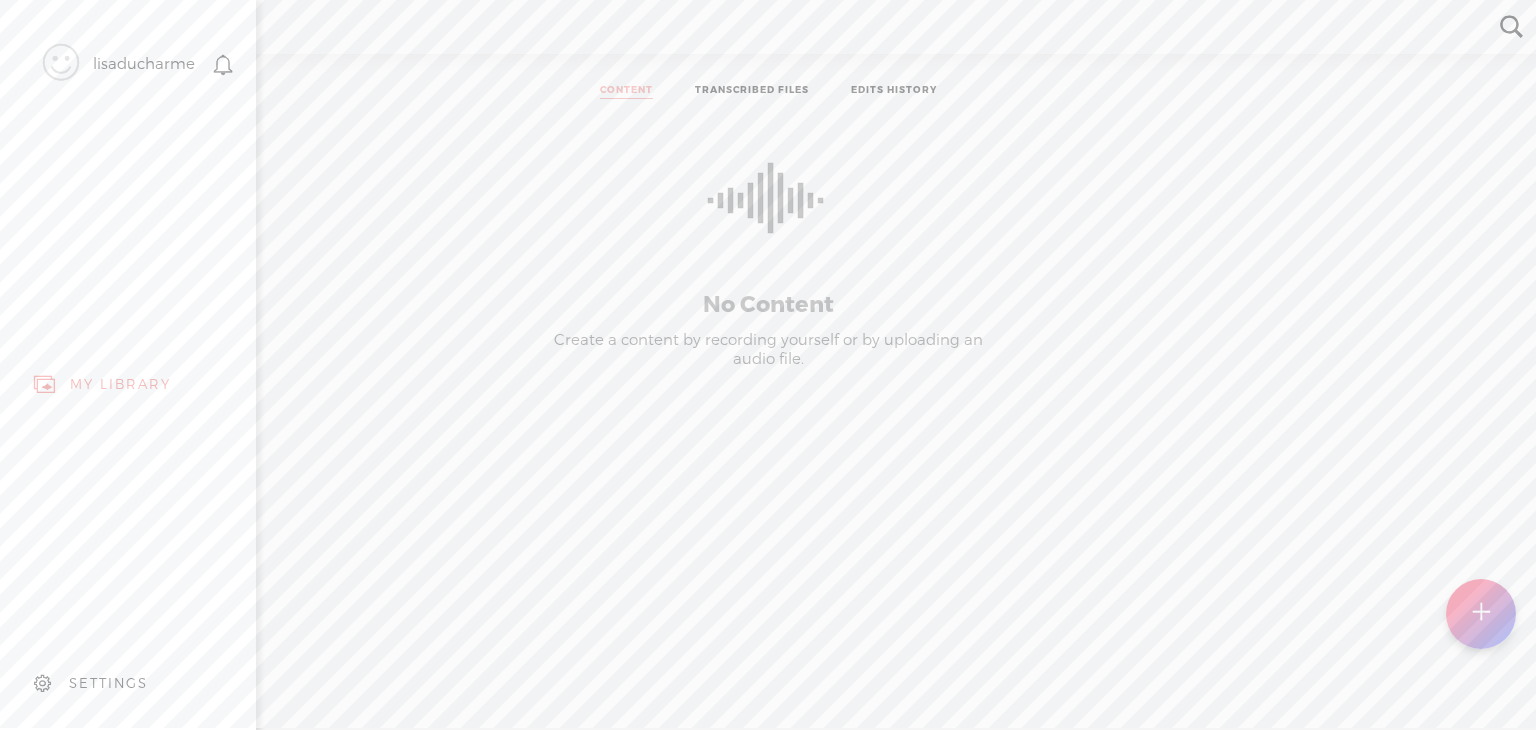 click on "SETTINGS" at bounding box center [108, 683] 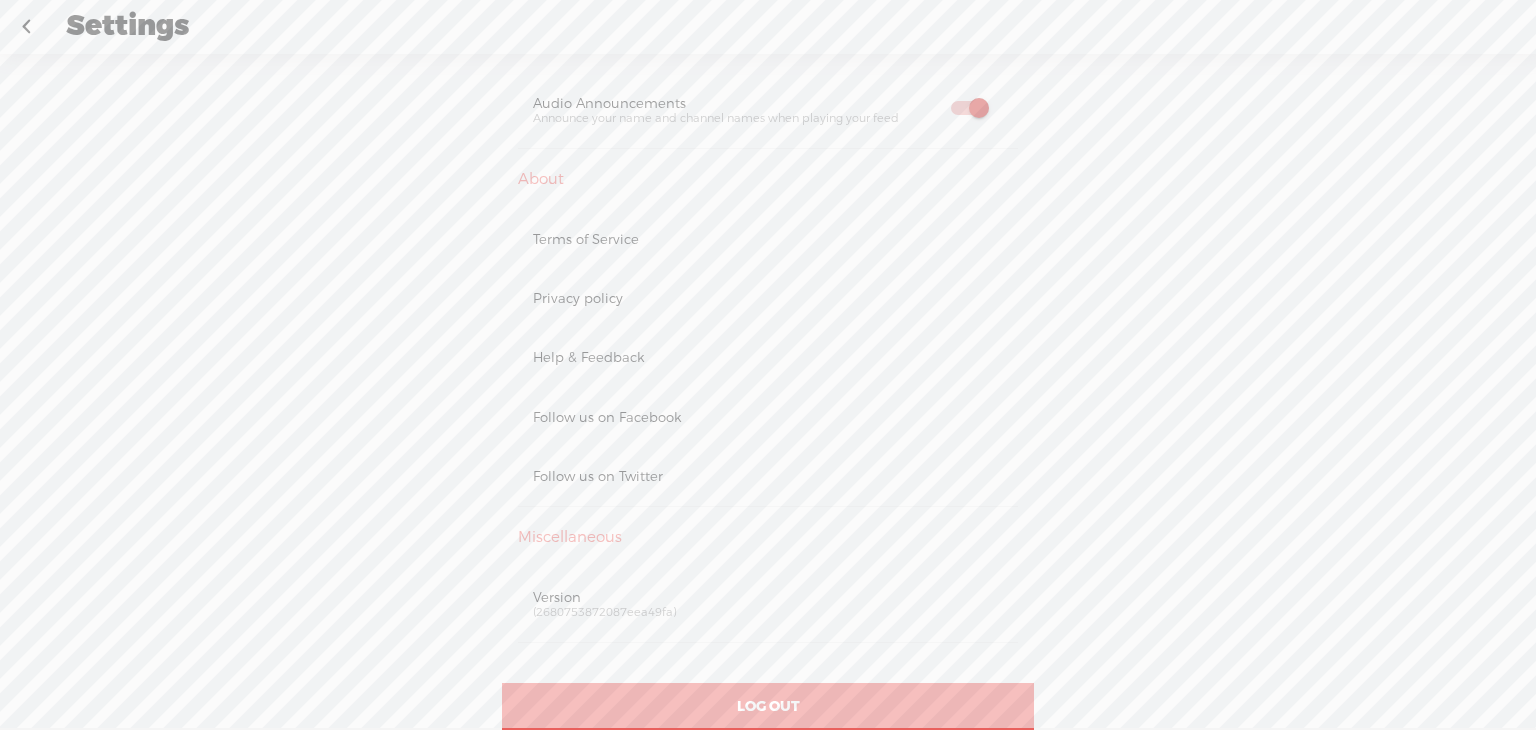 scroll, scrollTop: 1095, scrollLeft: 0, axis: vertical 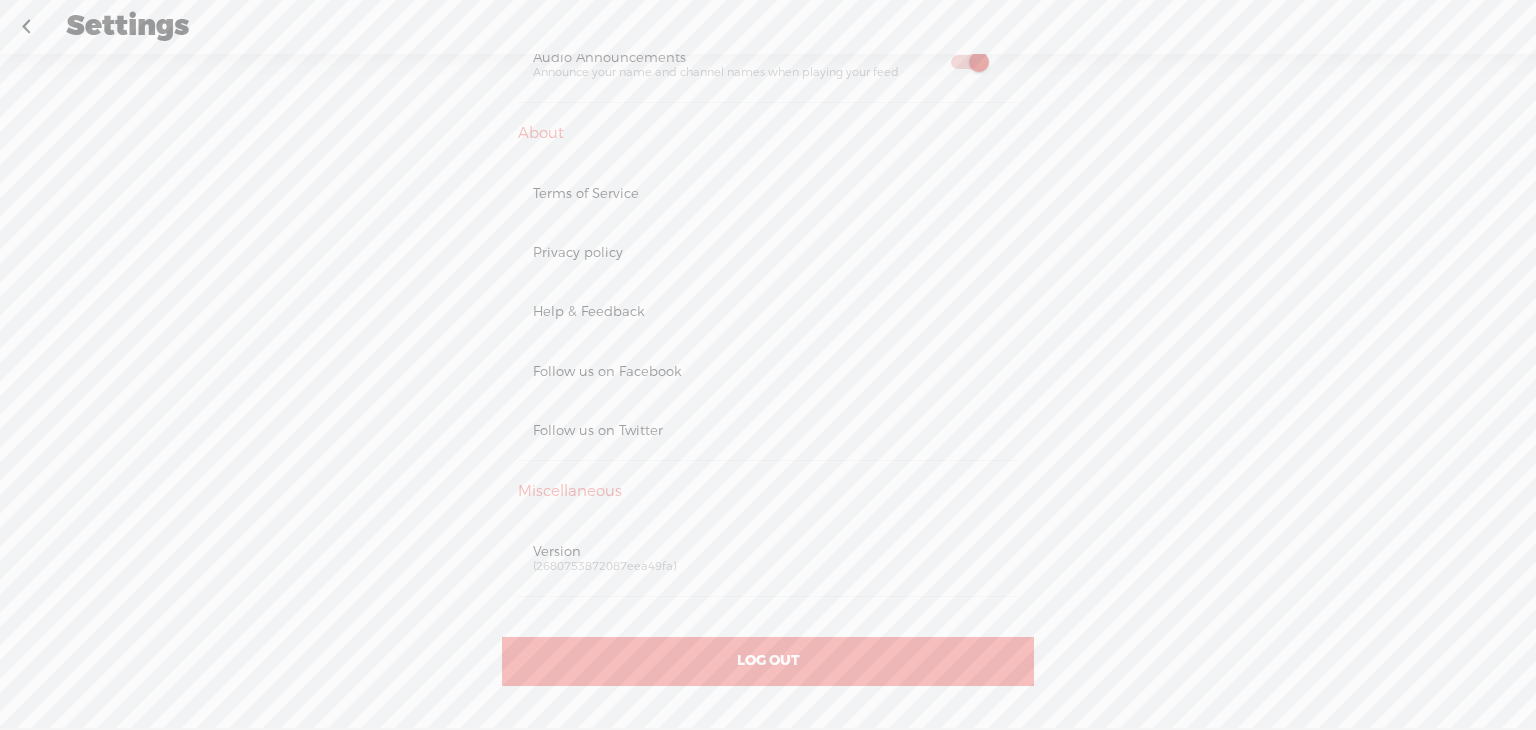 click on "Help & Feedback" at bounding box center [768, 311] 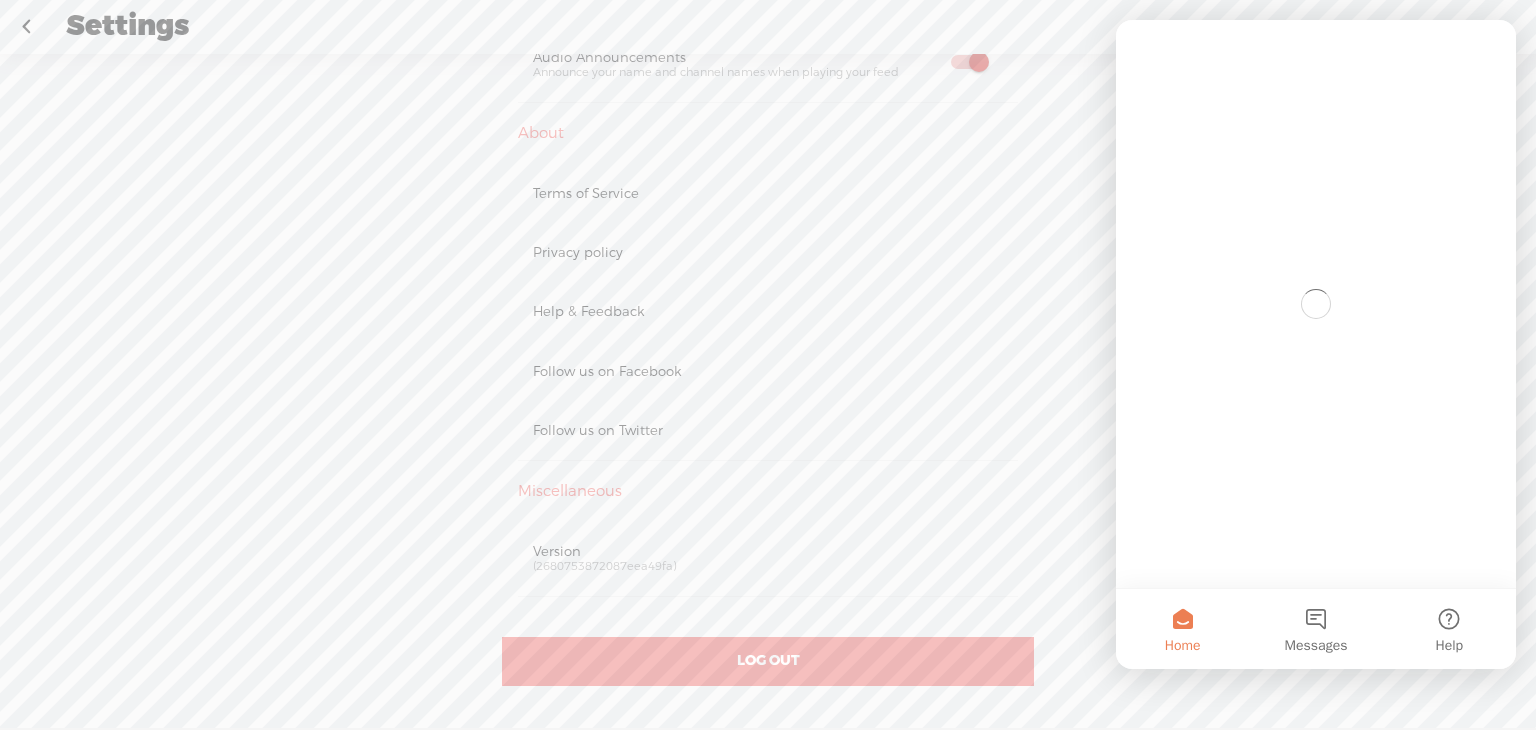 scroll, scrollTop: 0, scrollLeft: 0, axis: both 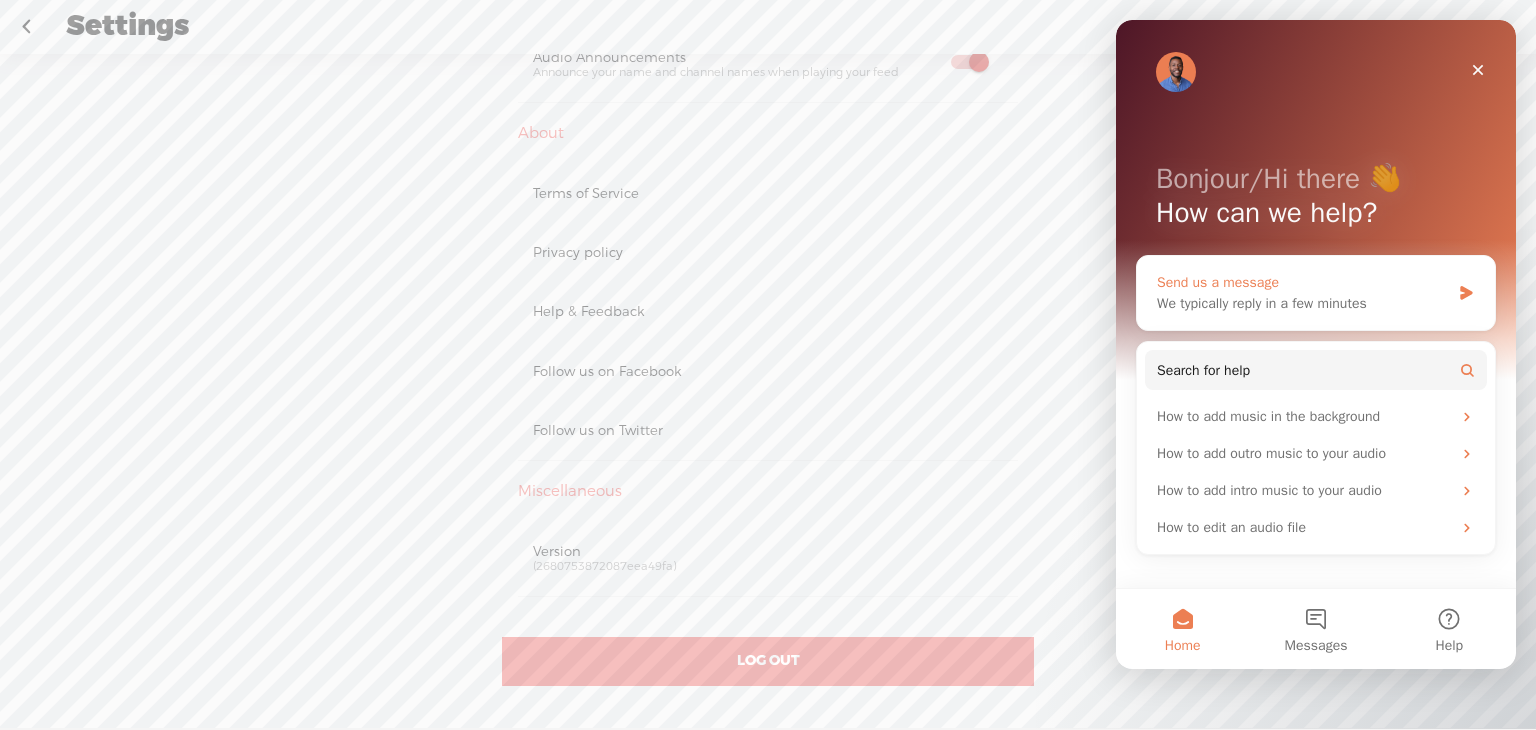 click on "We typically reply in a few minutes" at bounding box center (1303, 303) 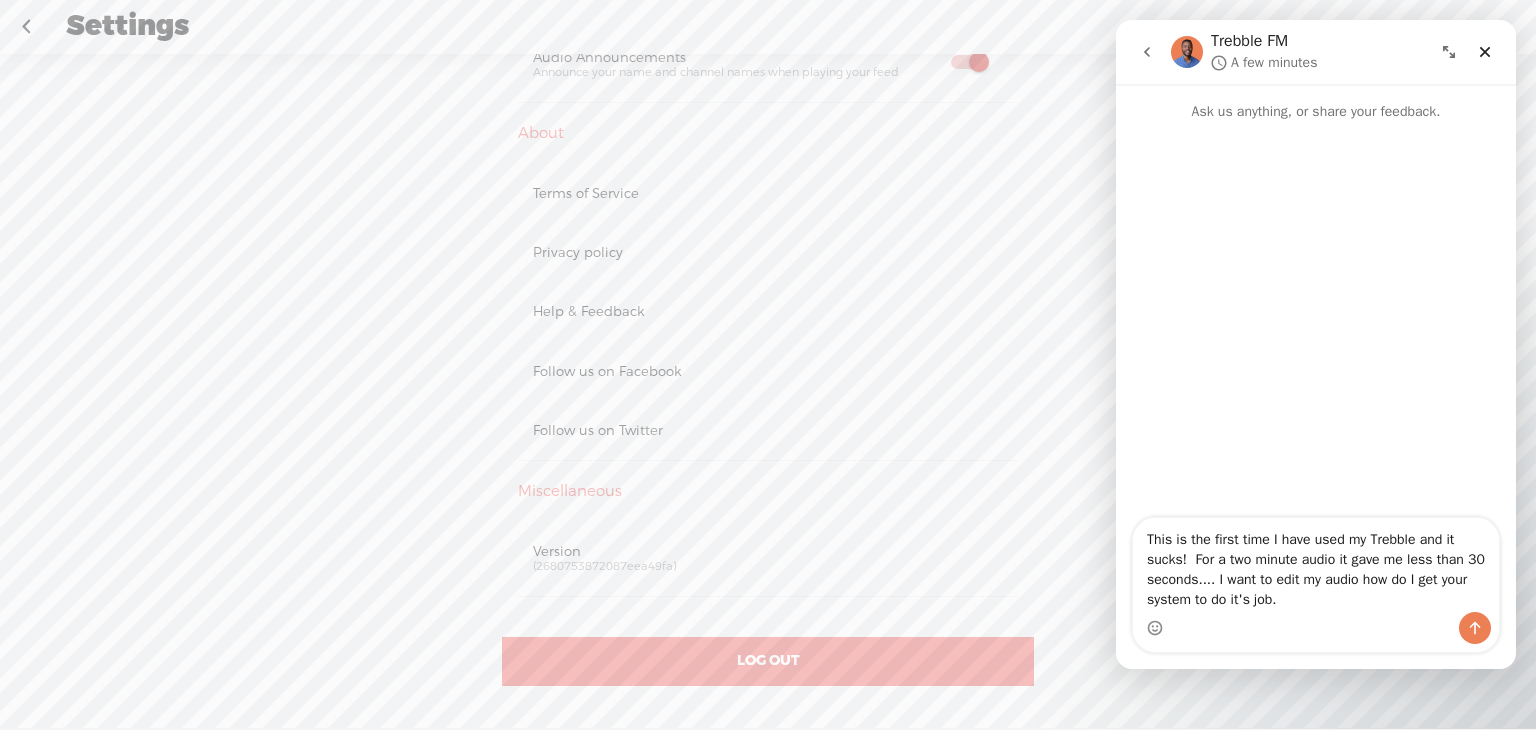 type on "This is the first time I have used my Trebble and it sucks!  For a two minute audio it gave me less than 30 seconds.... I want to edit my audio how do I get your system to do it's job." 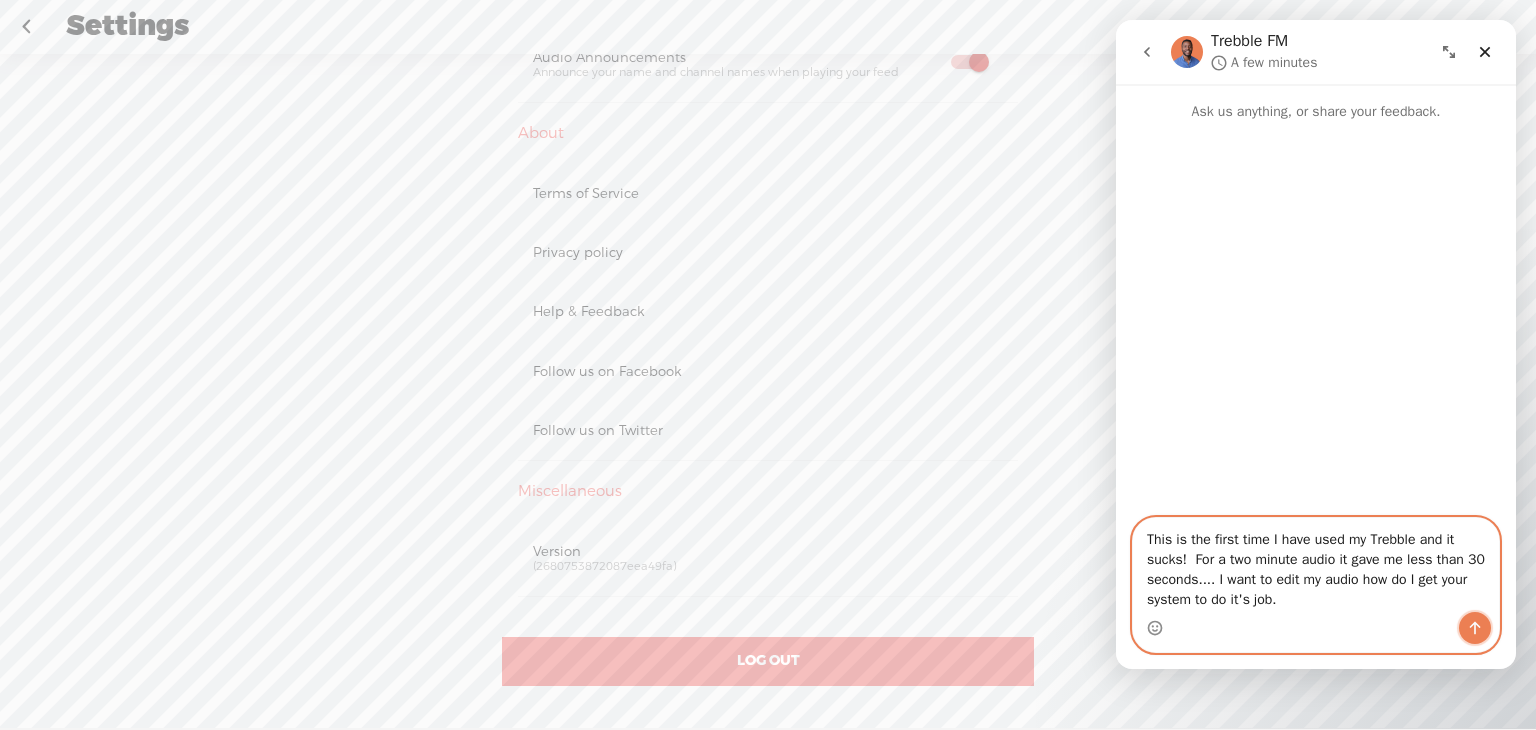 click 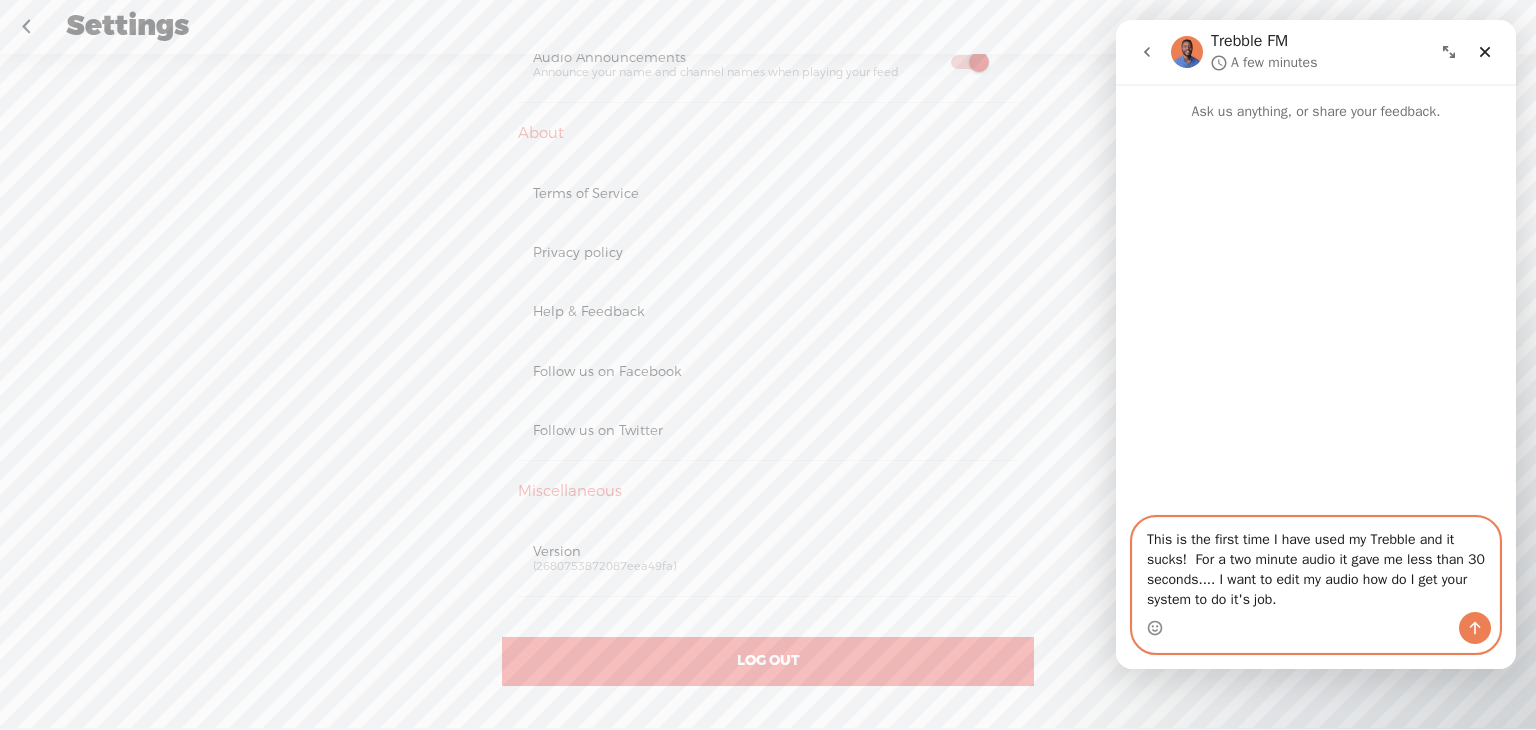 type 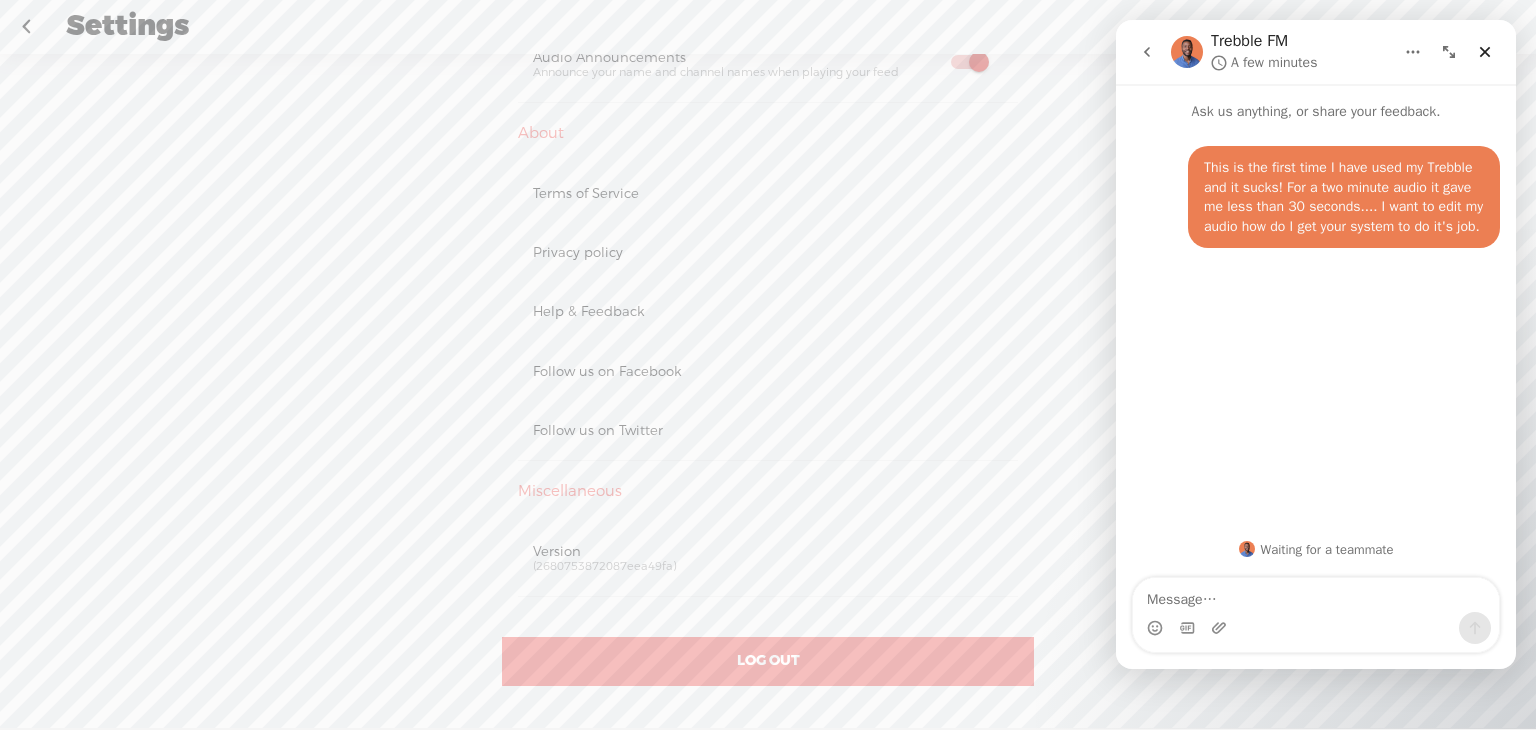 click on "Upgrade To Trebble Plus
Lisa Ducharme
View Profile
Account
Edit profile
Change password
Change profile picture
Transcription minutes remaining
237
/
240
minutes
Create my first journey
Refer a Friend & Earn
Plan & Billing
Trebble Custom
Your transcription minutes renews the 17 of every month
Reactivate
Upgrade
Change Plan
Cancel Subscription
Payment Method
Update
View Invoice History
Notifications
Push Notification Feed Update" at bounding box center (768, 403) 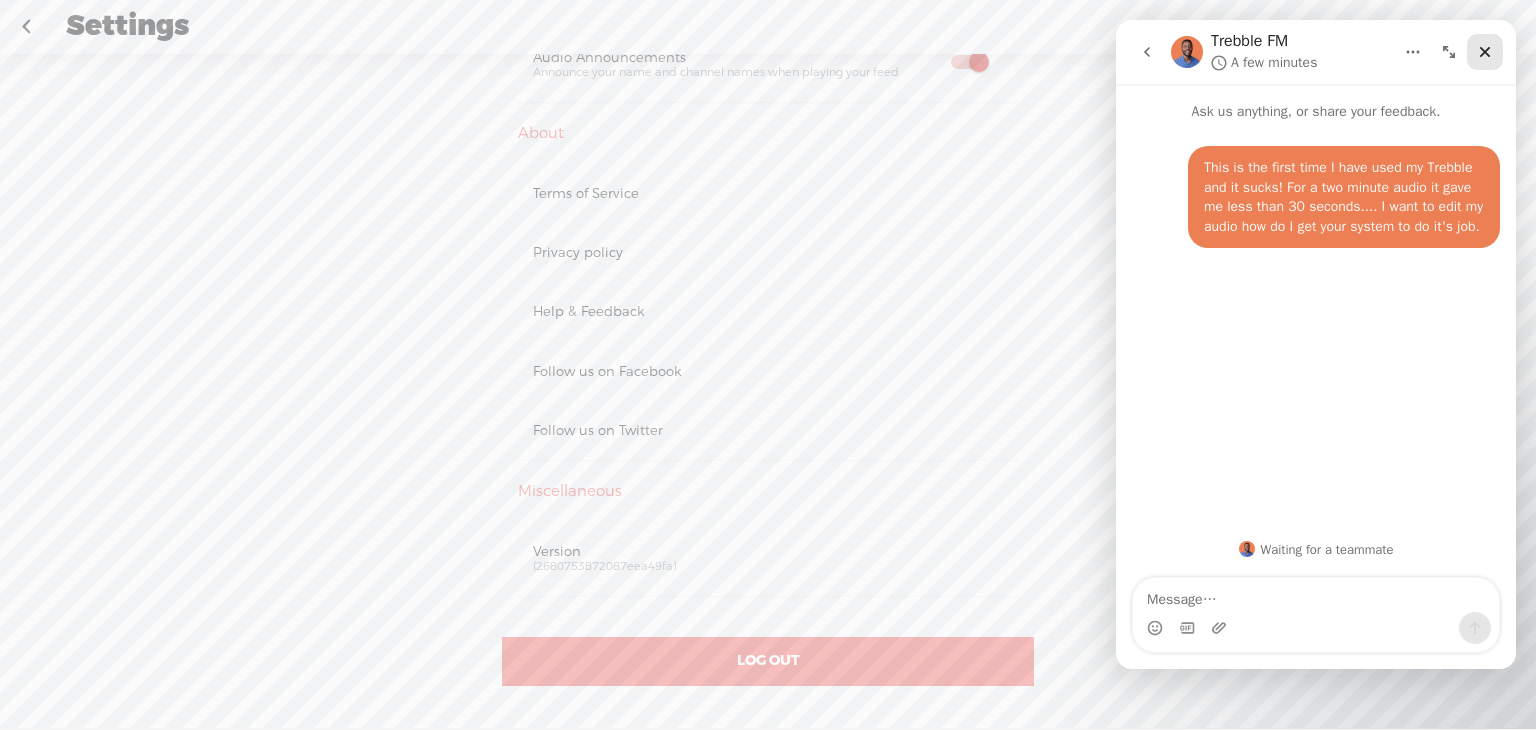 click 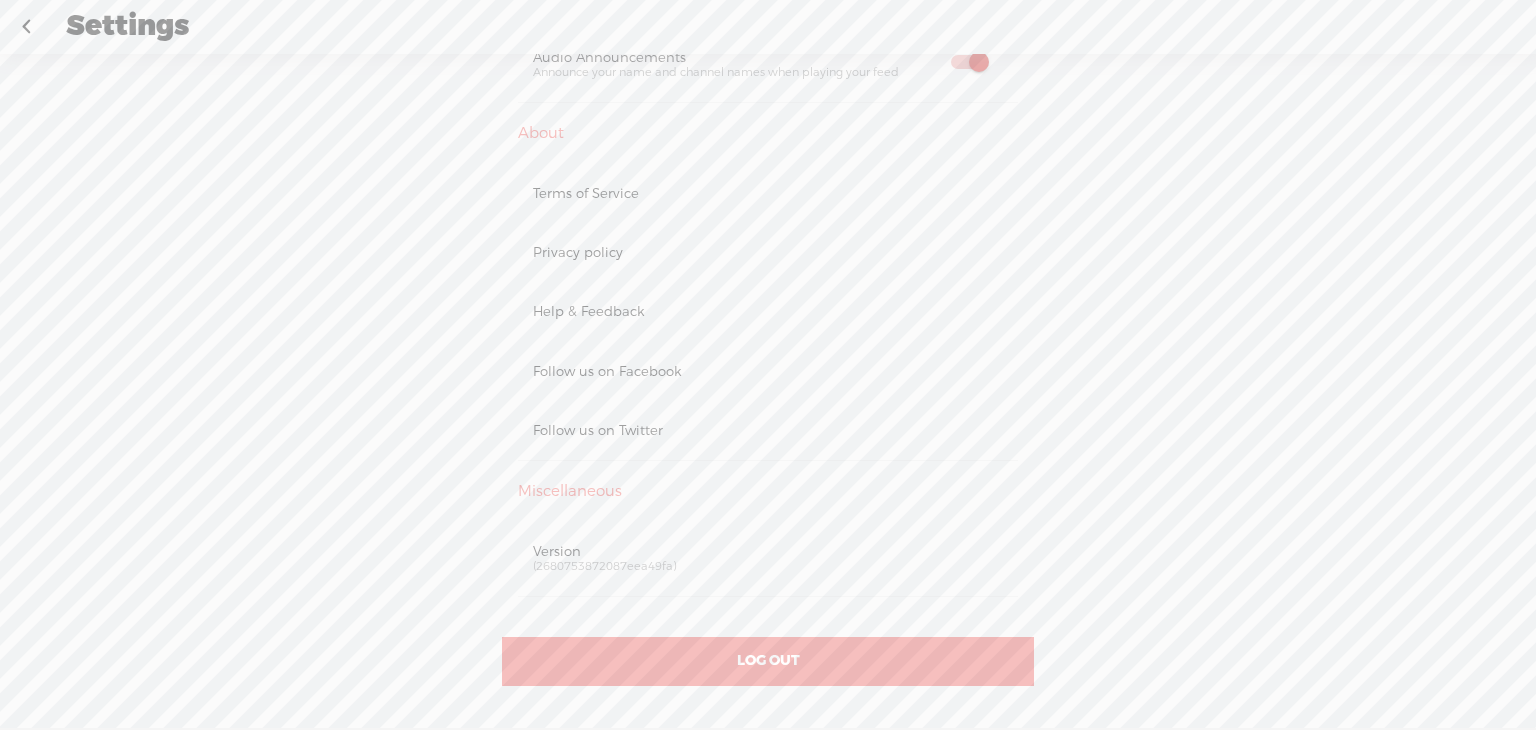 scroll, scrollTop: 0, scrollLeft: 0, axis: both 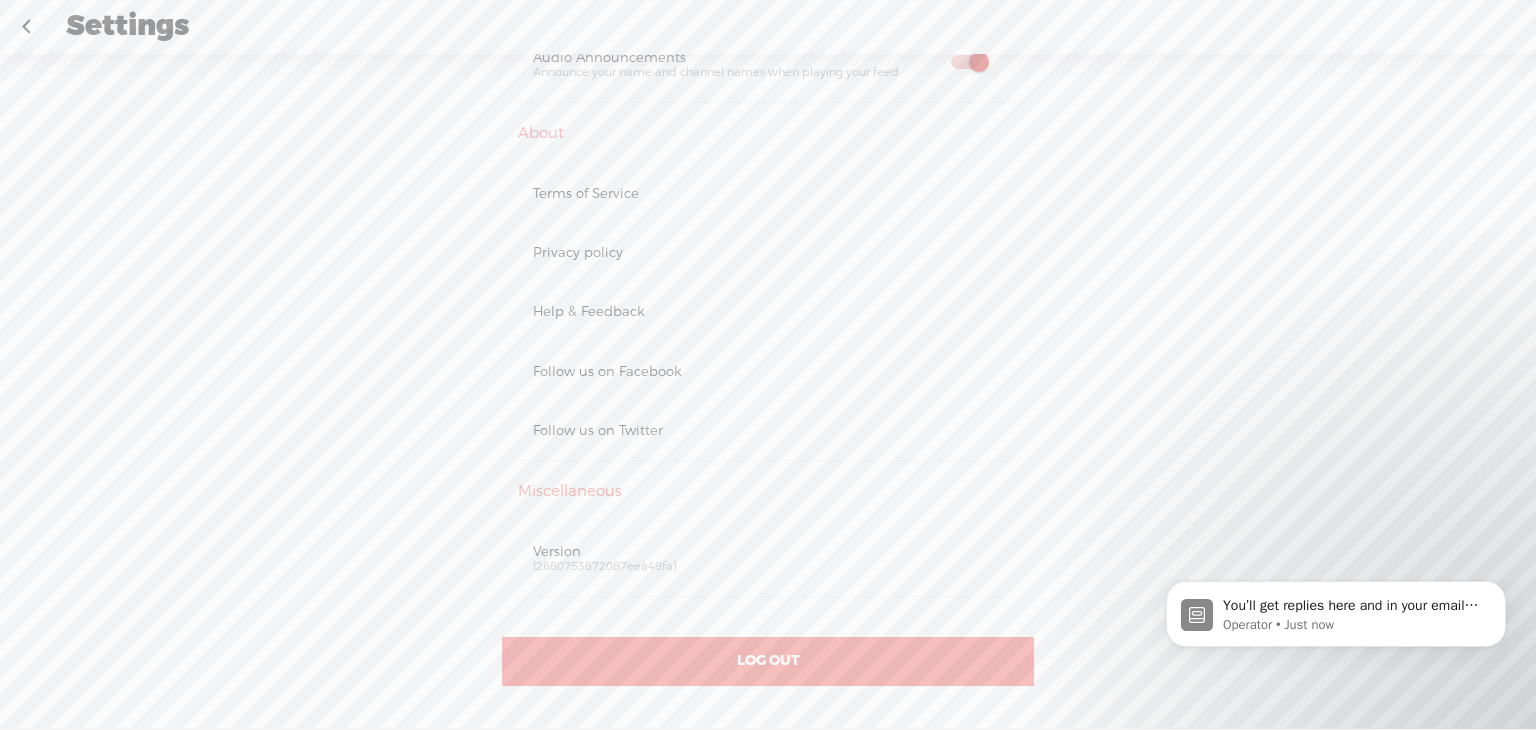 drag, startPoint x: 1519, startPoint y: 529, endPoint x: 1520, endPoint y: 275, distance: 254.00197 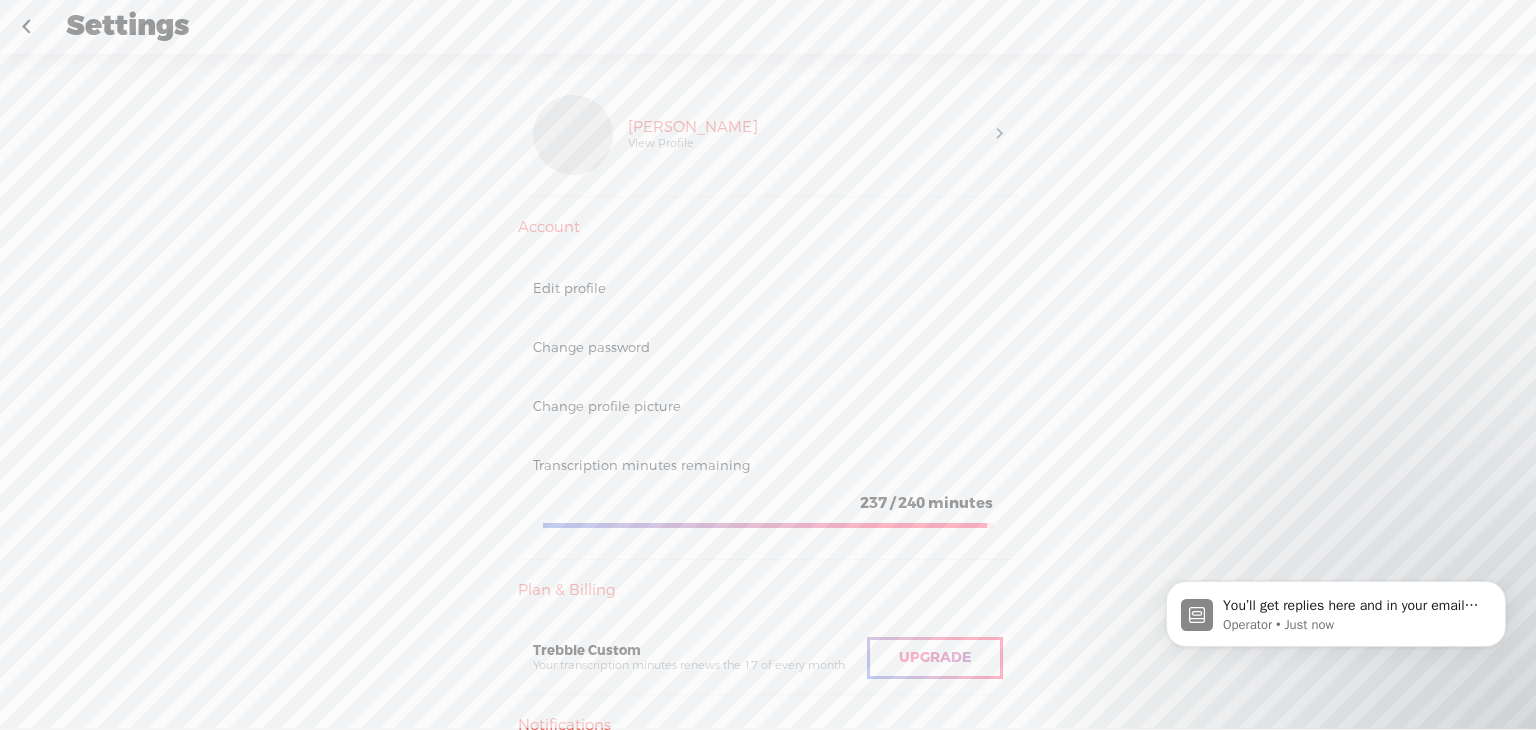 scroll, scrollTop: 0, scrollLeft: 0, axis: both 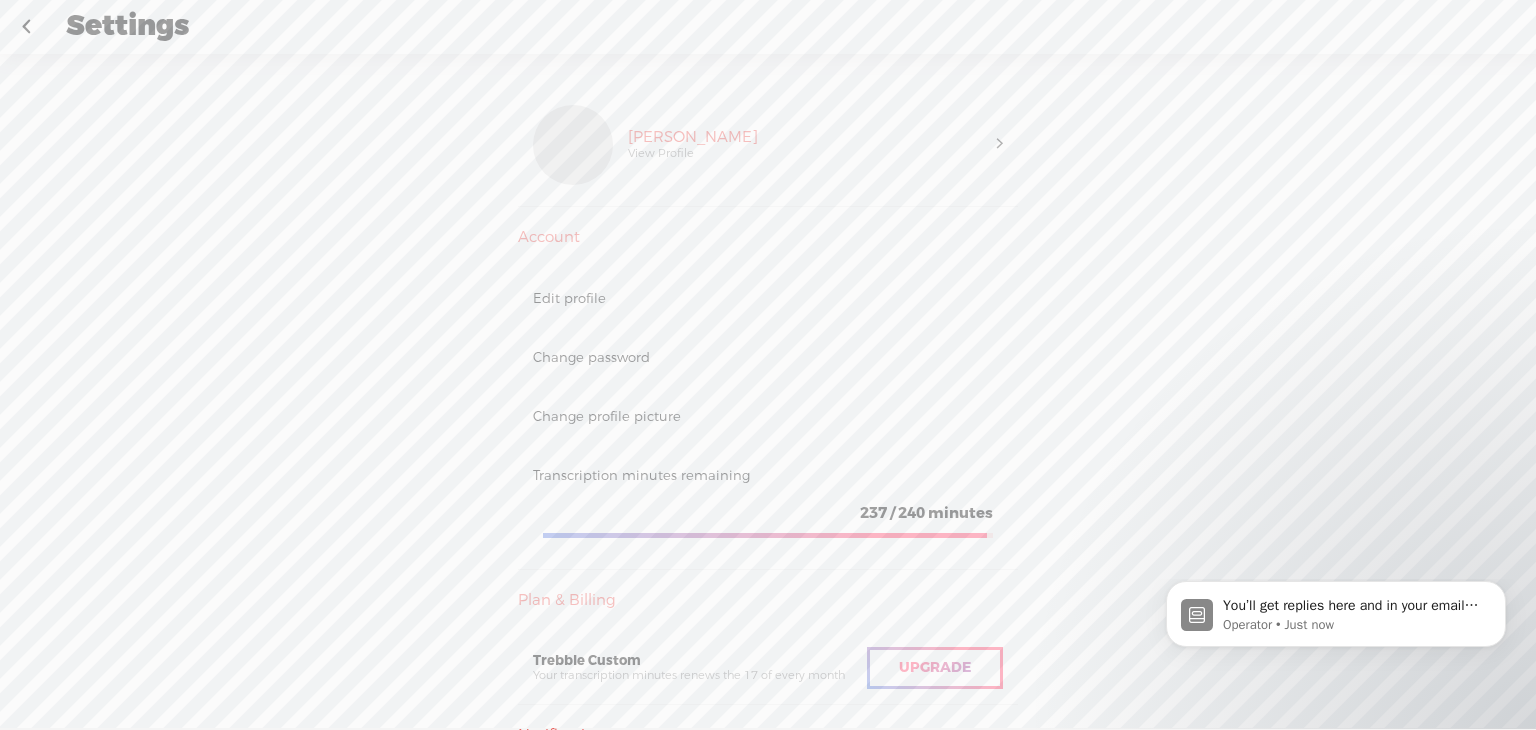 click at bounding box center [26, 27] 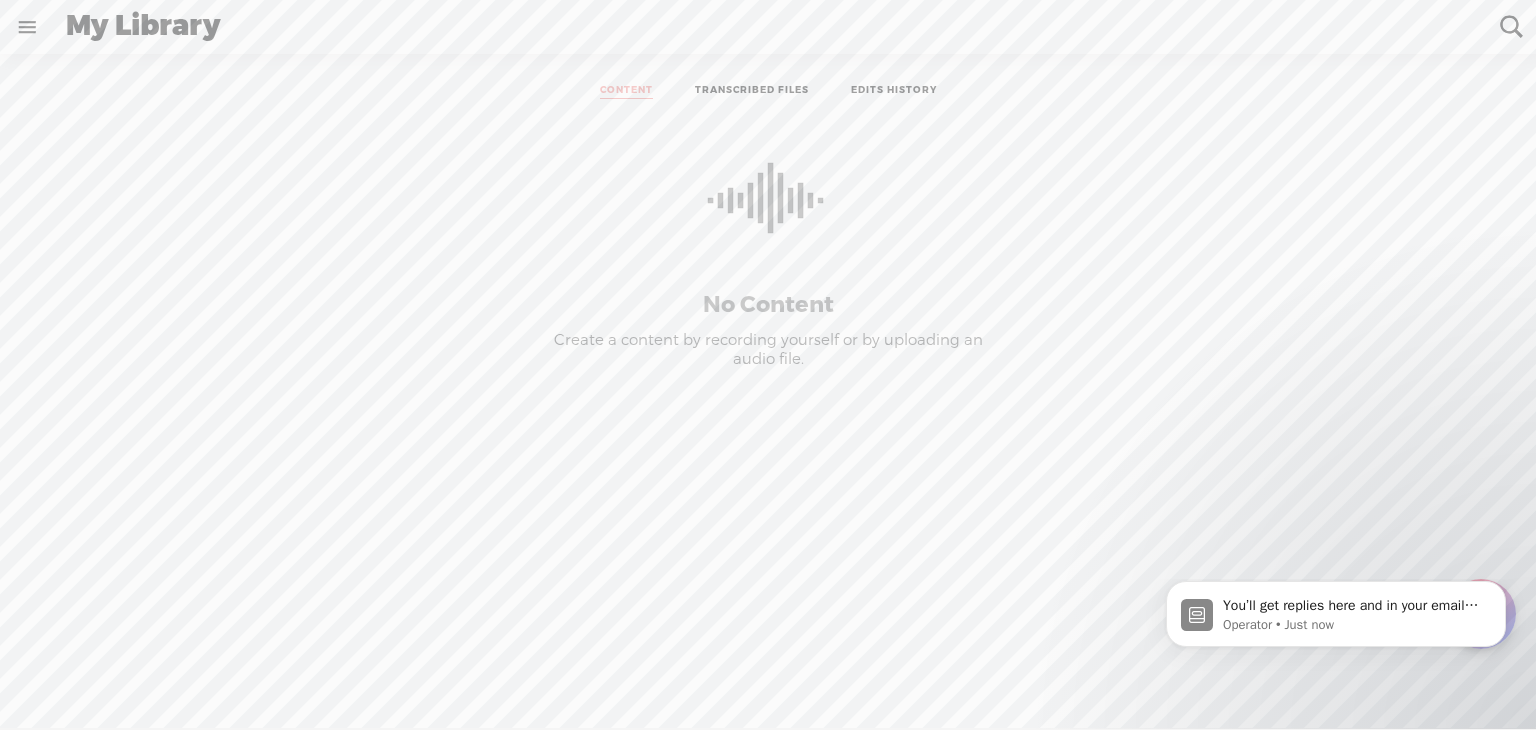 click on "TRANSCRIBED FILES" at bounding box center [752, 91] 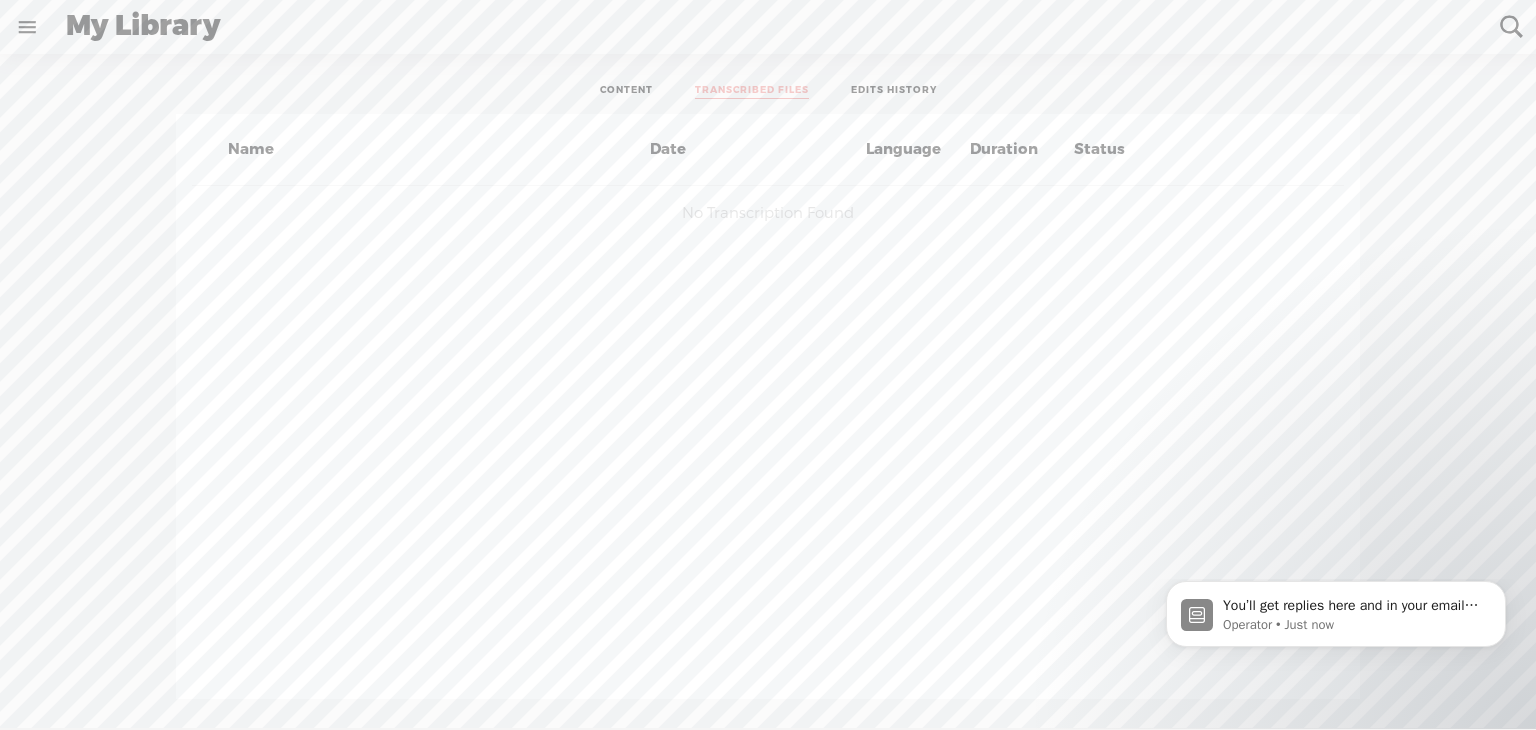 click on "EDITS HISTORY" at bounding box center (894, 91) 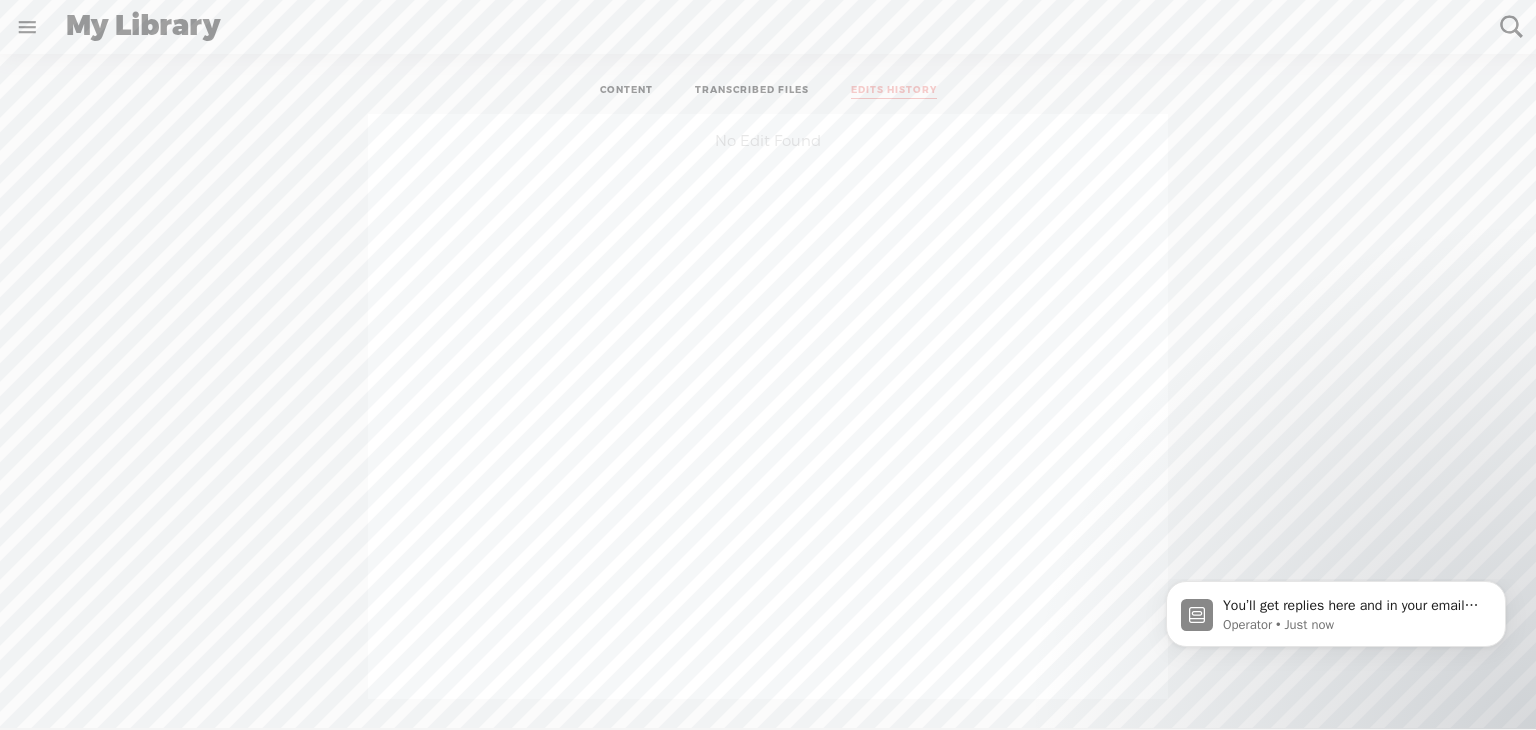 click on "CONTENT
TRANSCRIBED FILES
EDITS HISTORY" at bounding box center (768, 91) 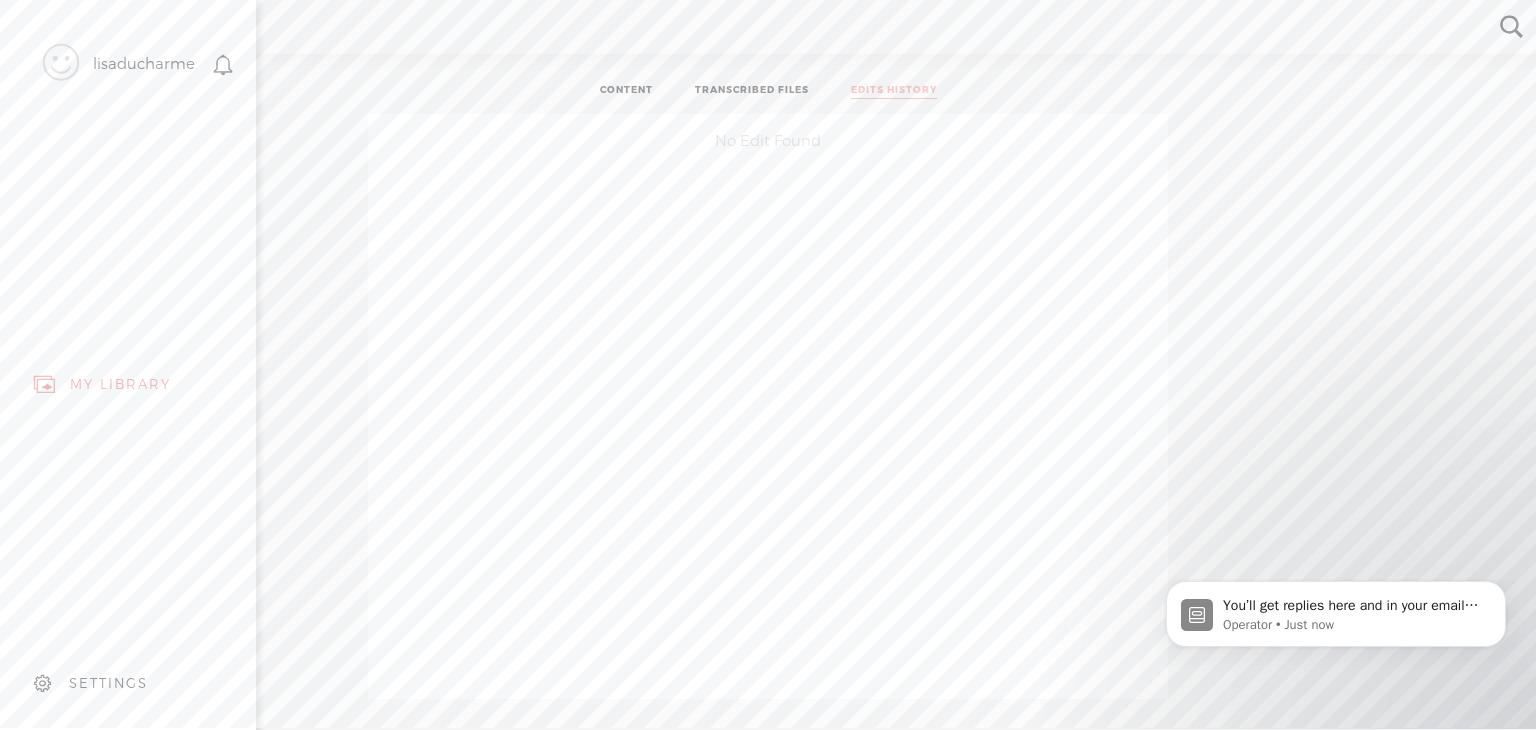 click on "SETTINGS" at bounding box center (108, 683) 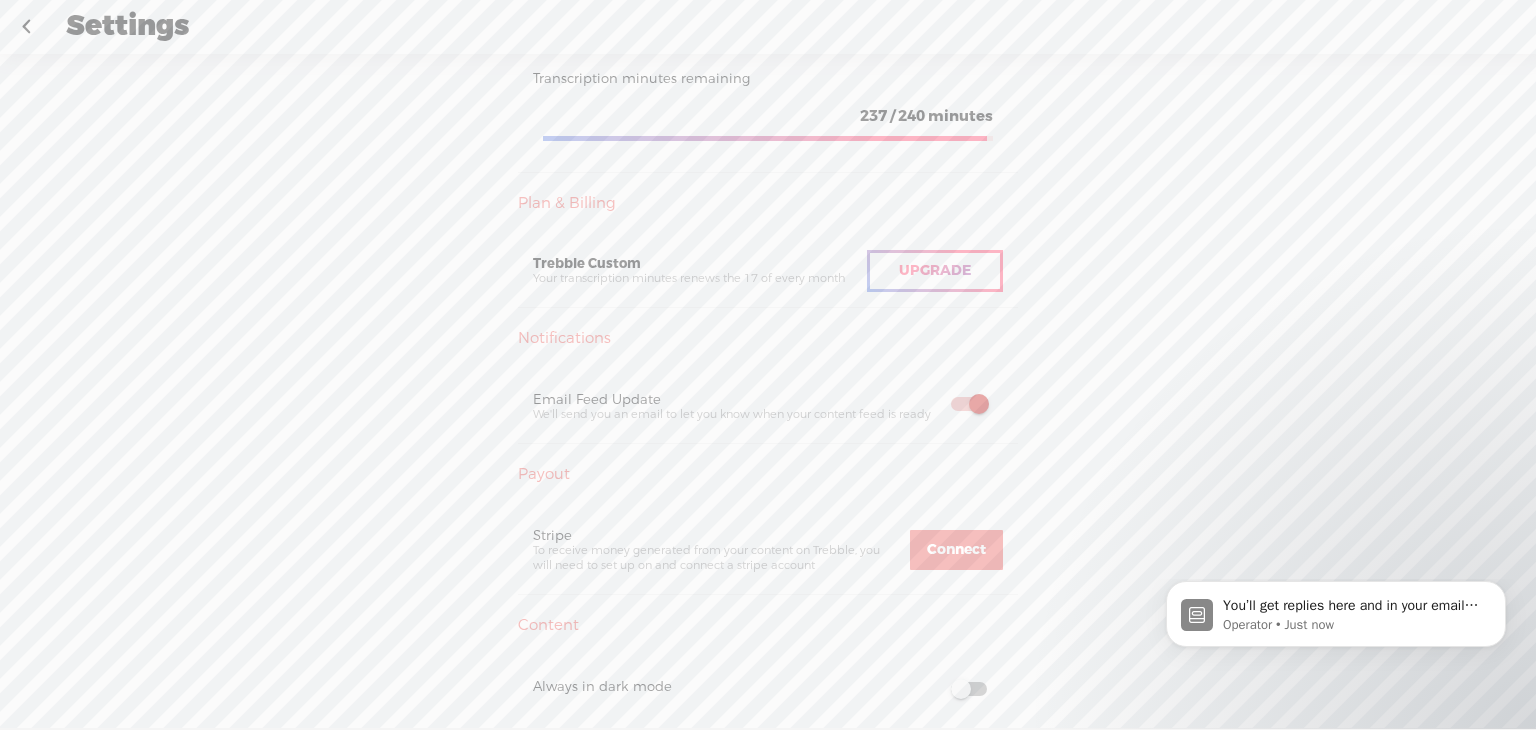 scroll, scrollTop: 462, scrollLeft: 0, axis: vertical 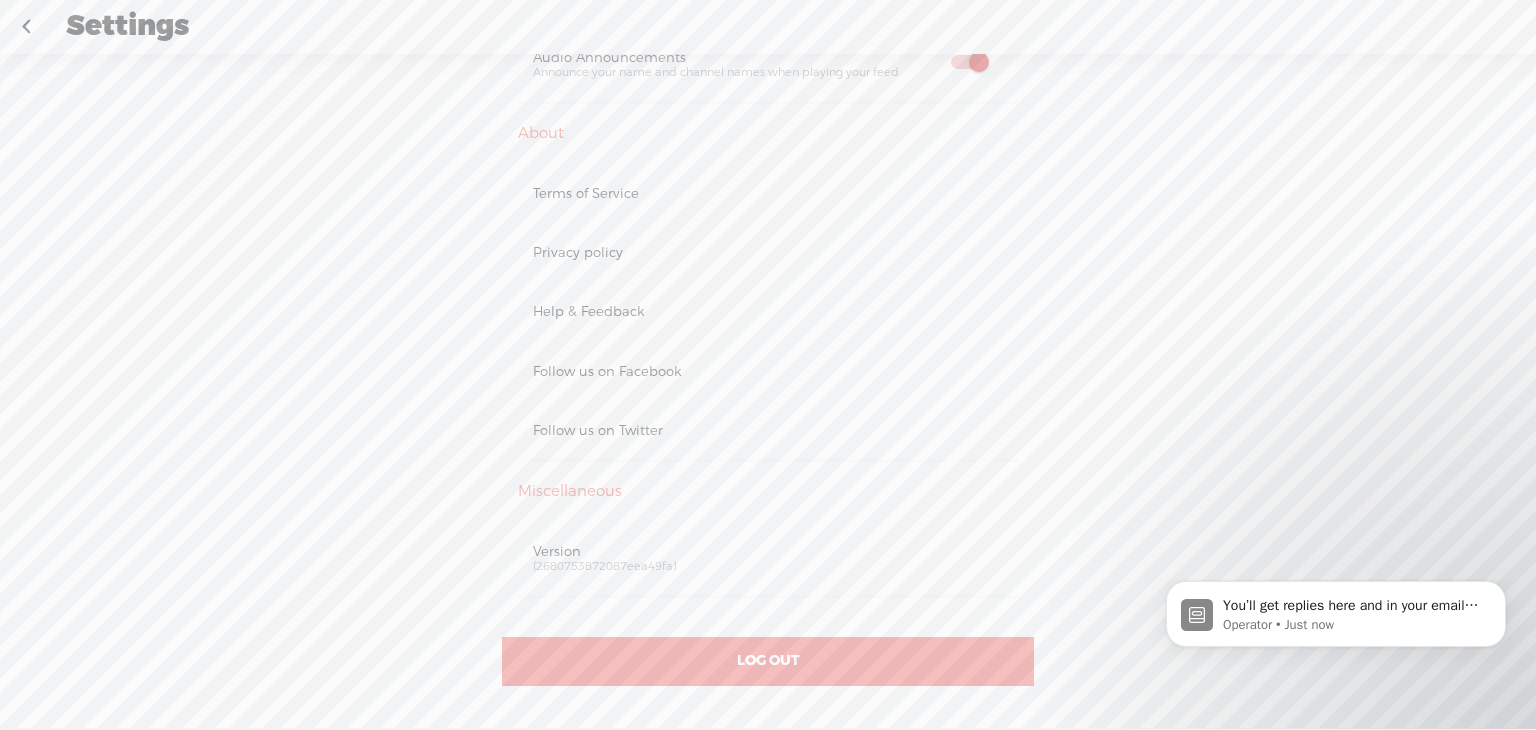 drag, startPoint x: 1535, startPoint y: 302, endPoint x: 222, endPoint y: 5, distance: 1346.1716 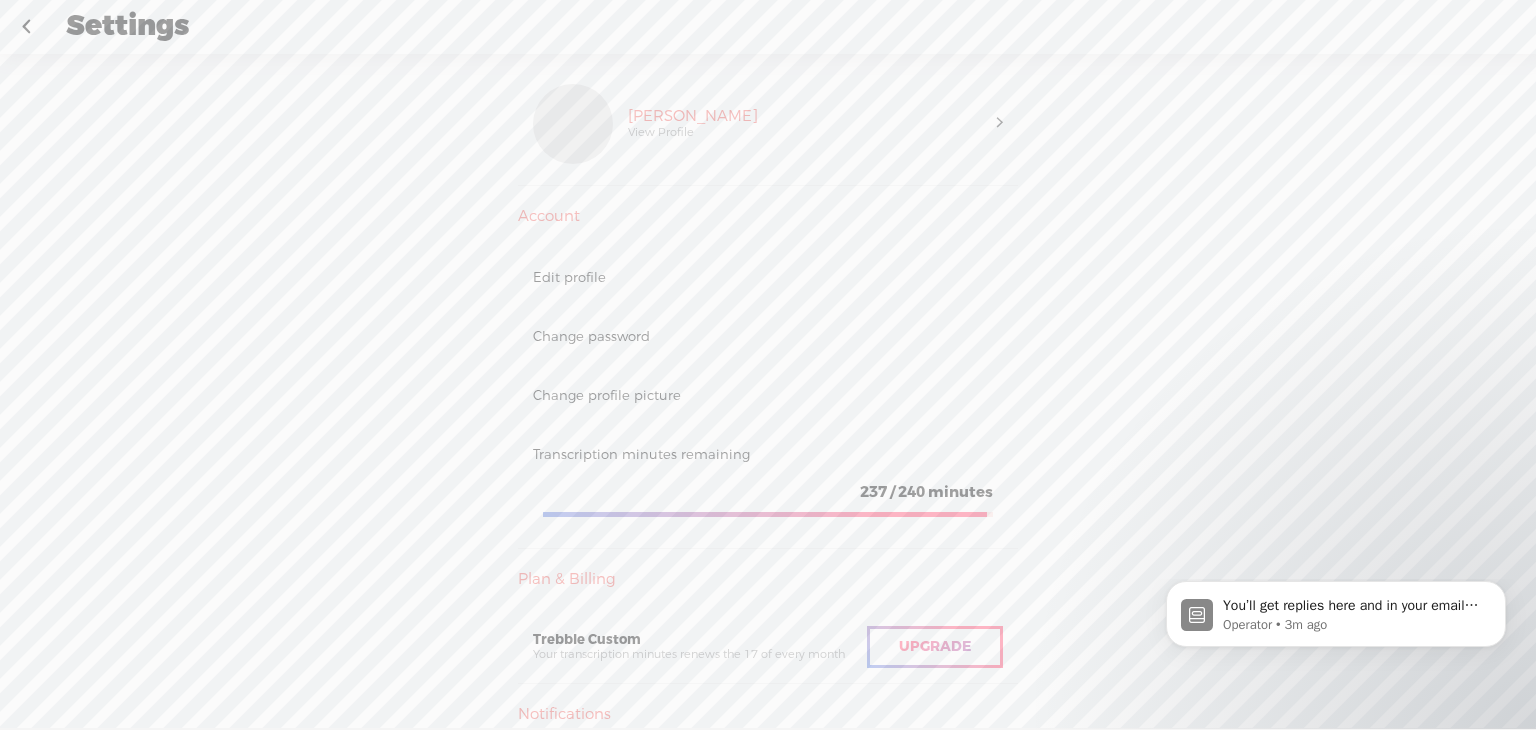 scroll, scrollTop: 0, scrollLeft: 0, axis: both 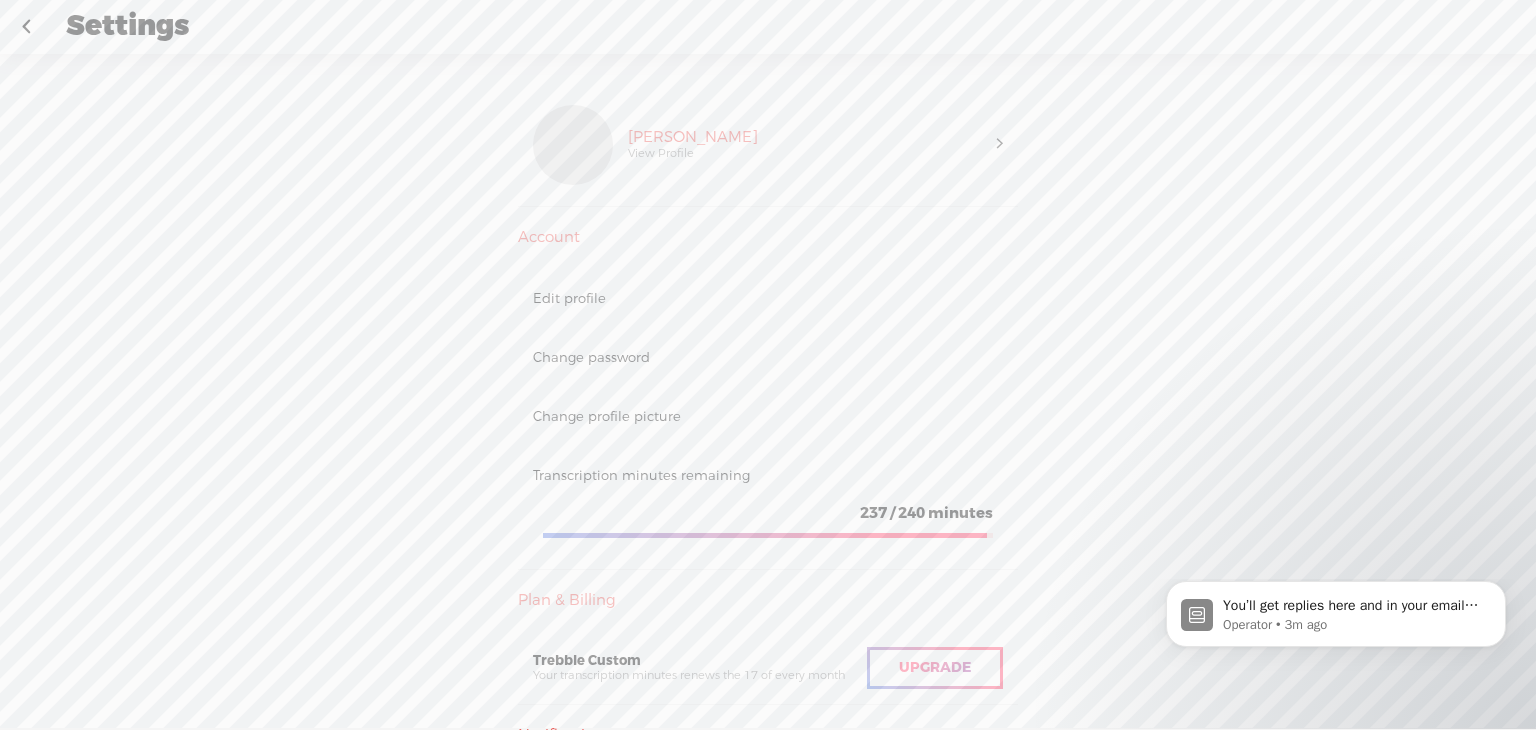 click at bounding box center [26, 27] 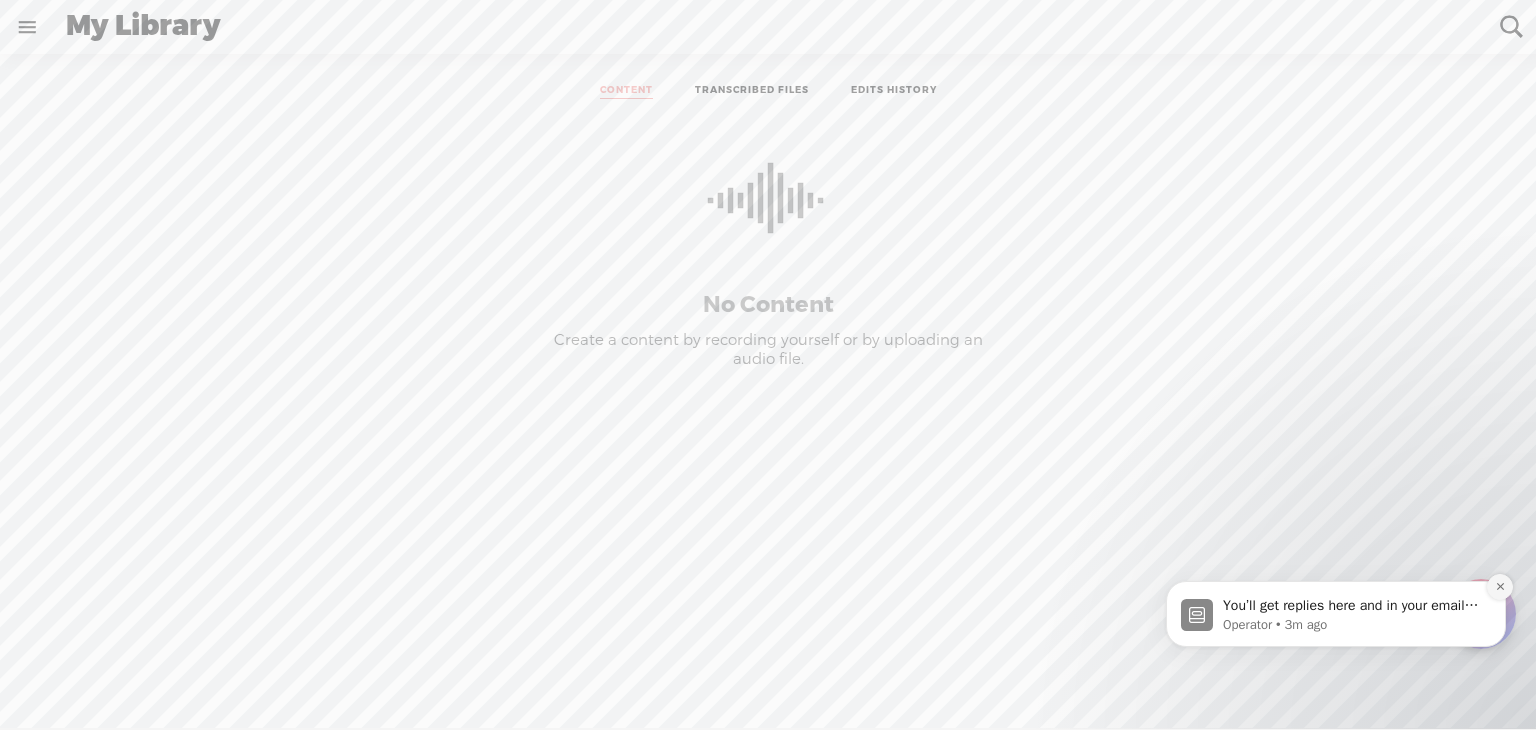 click 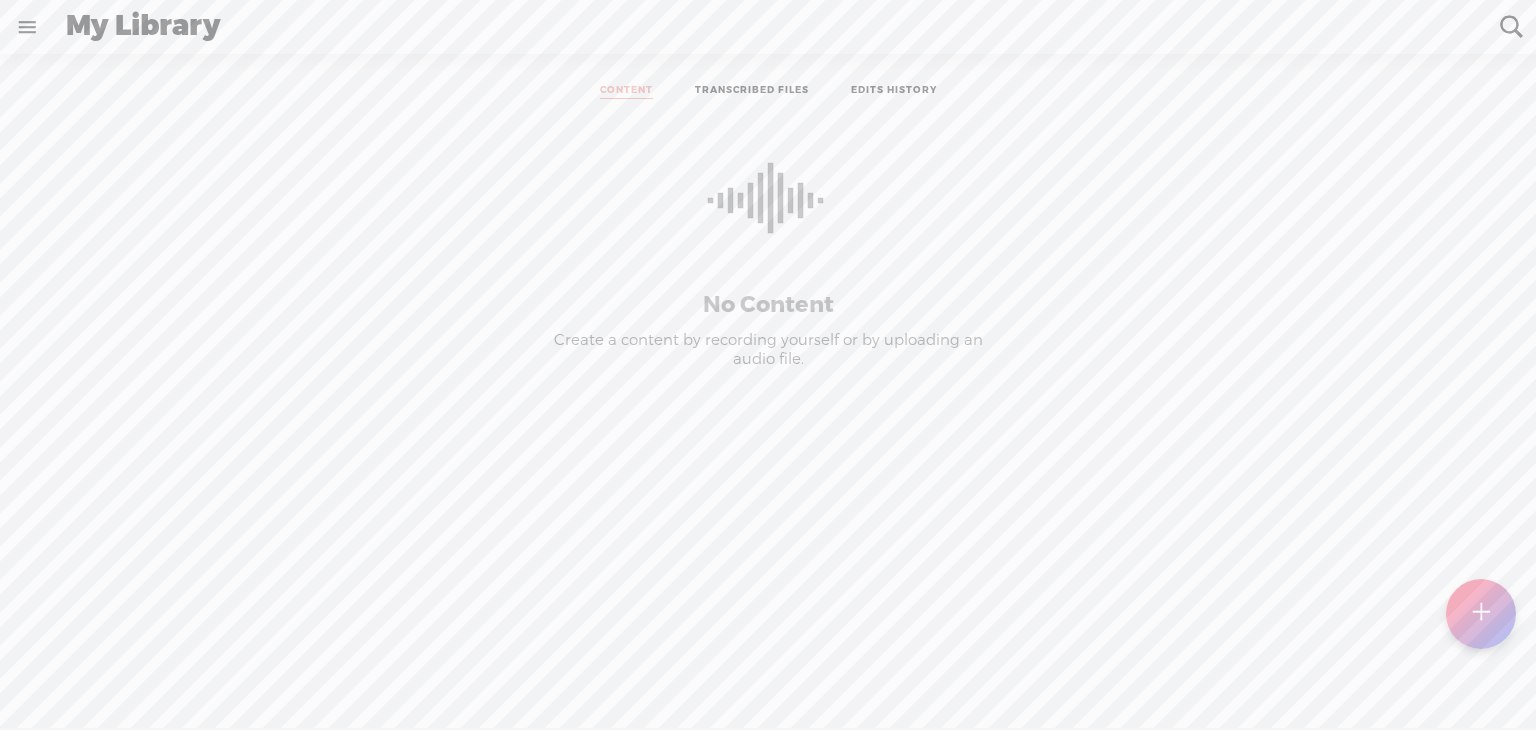 click at bounding box center (1480, 614) 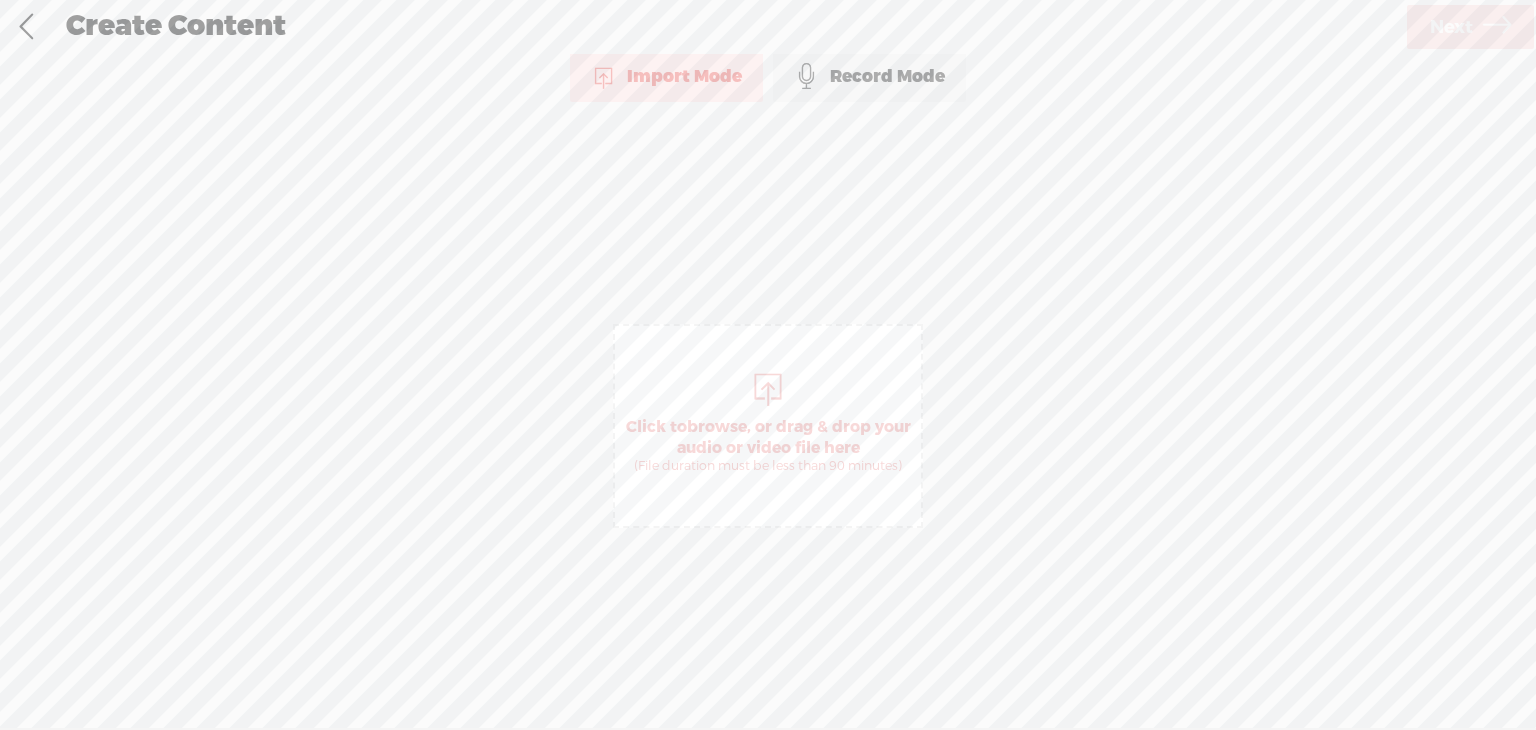click at bounding box center (768, 387) 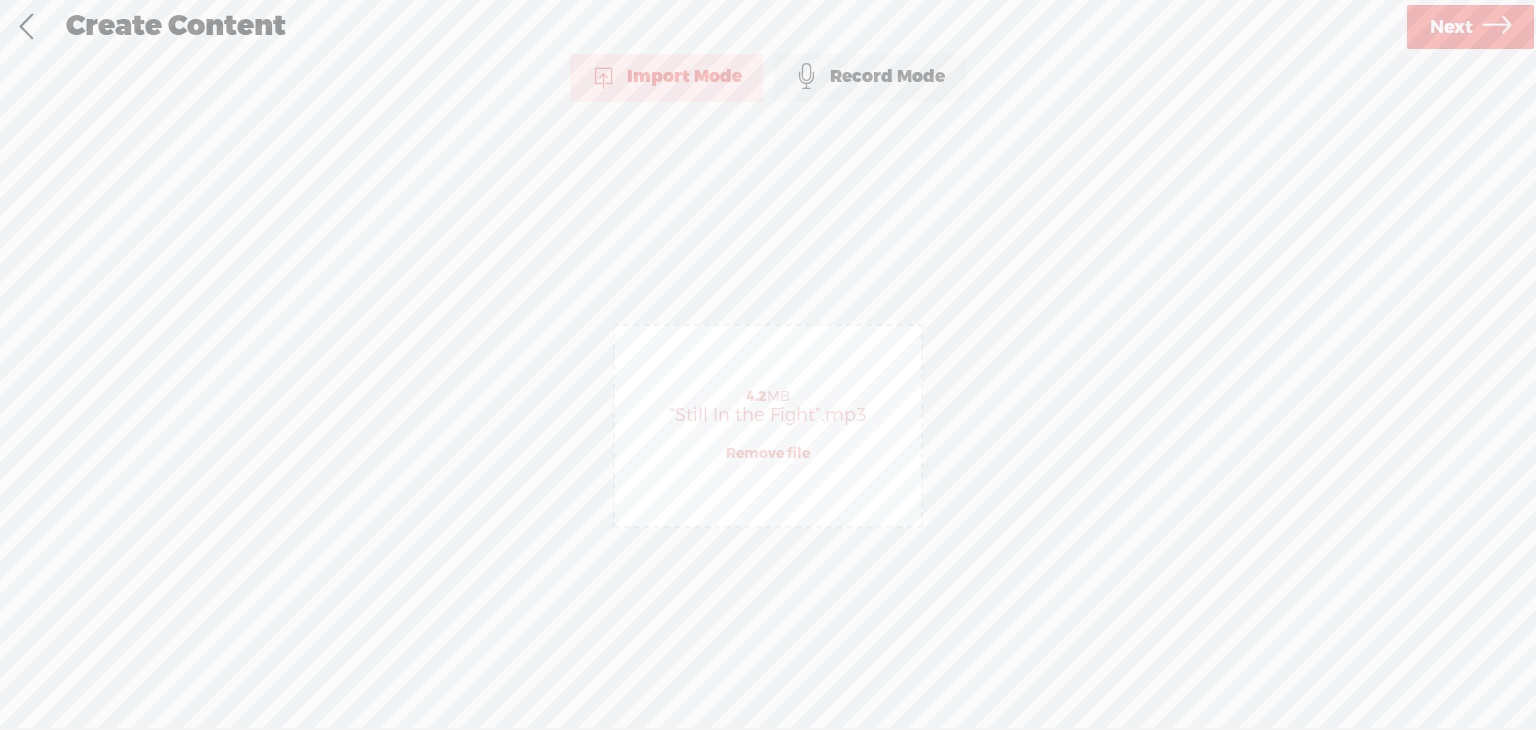 click on "Next" at bounding box center [1451, 27] 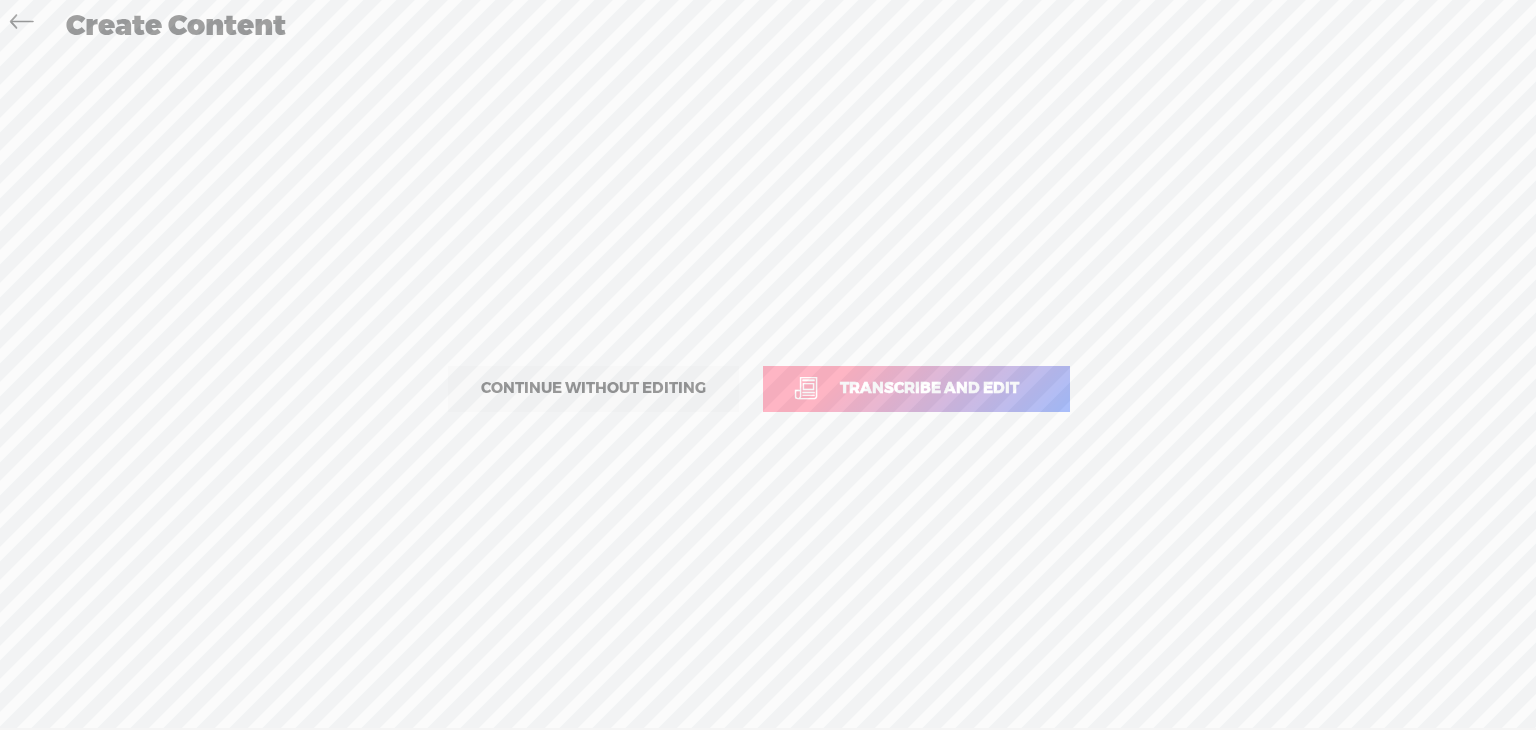 click on "Continue without editing" at bounding box center (593, 389) 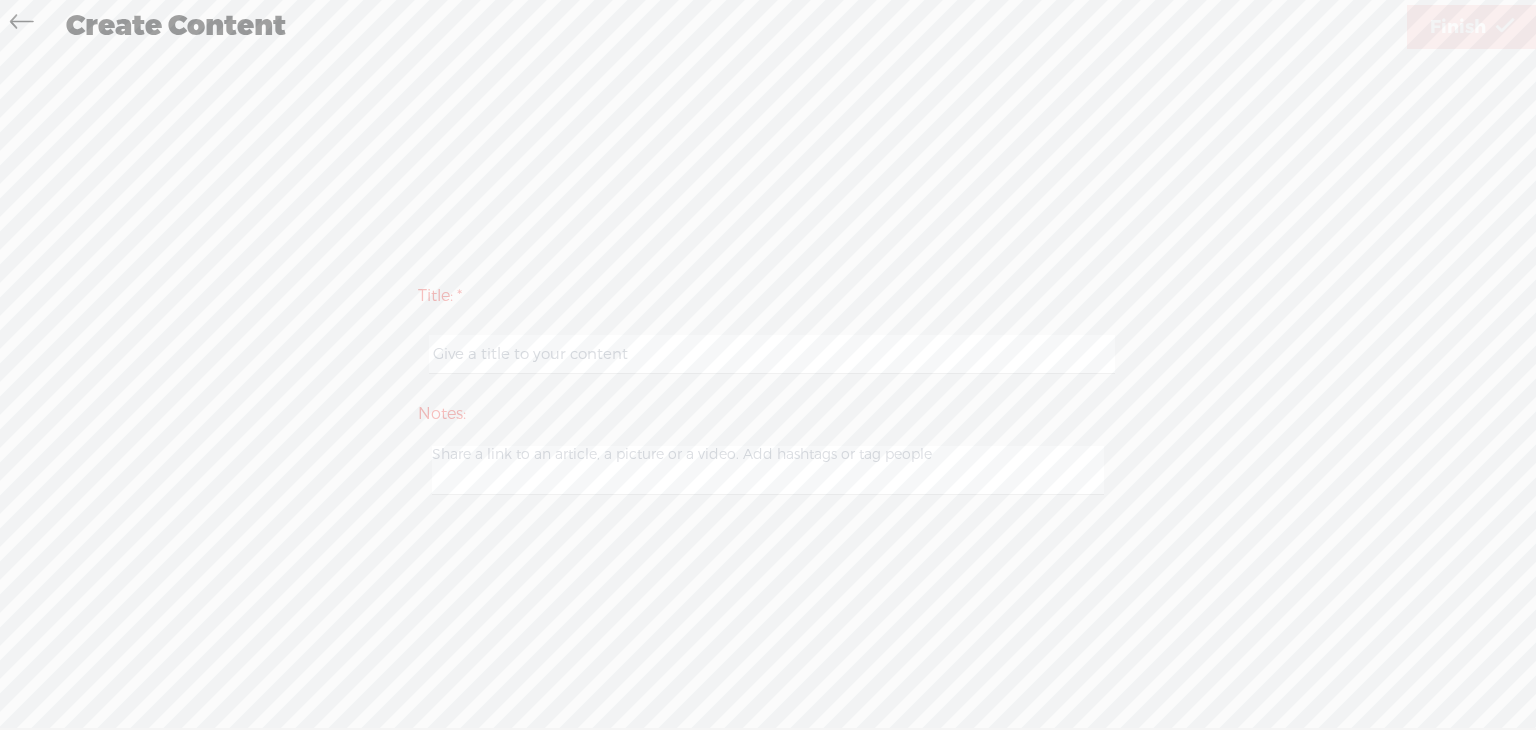 click at bounding box center [771, 354] 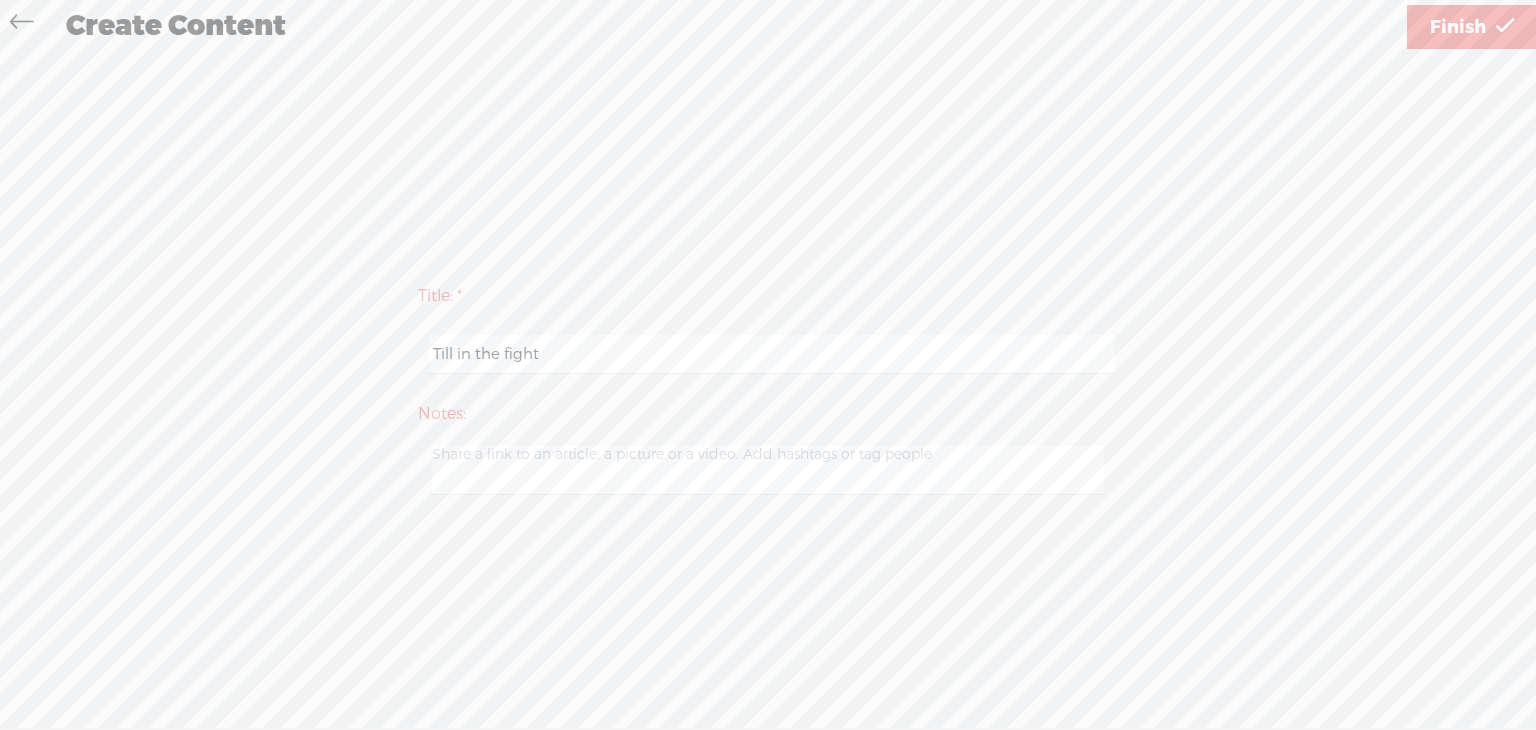type on "Till in the fight" 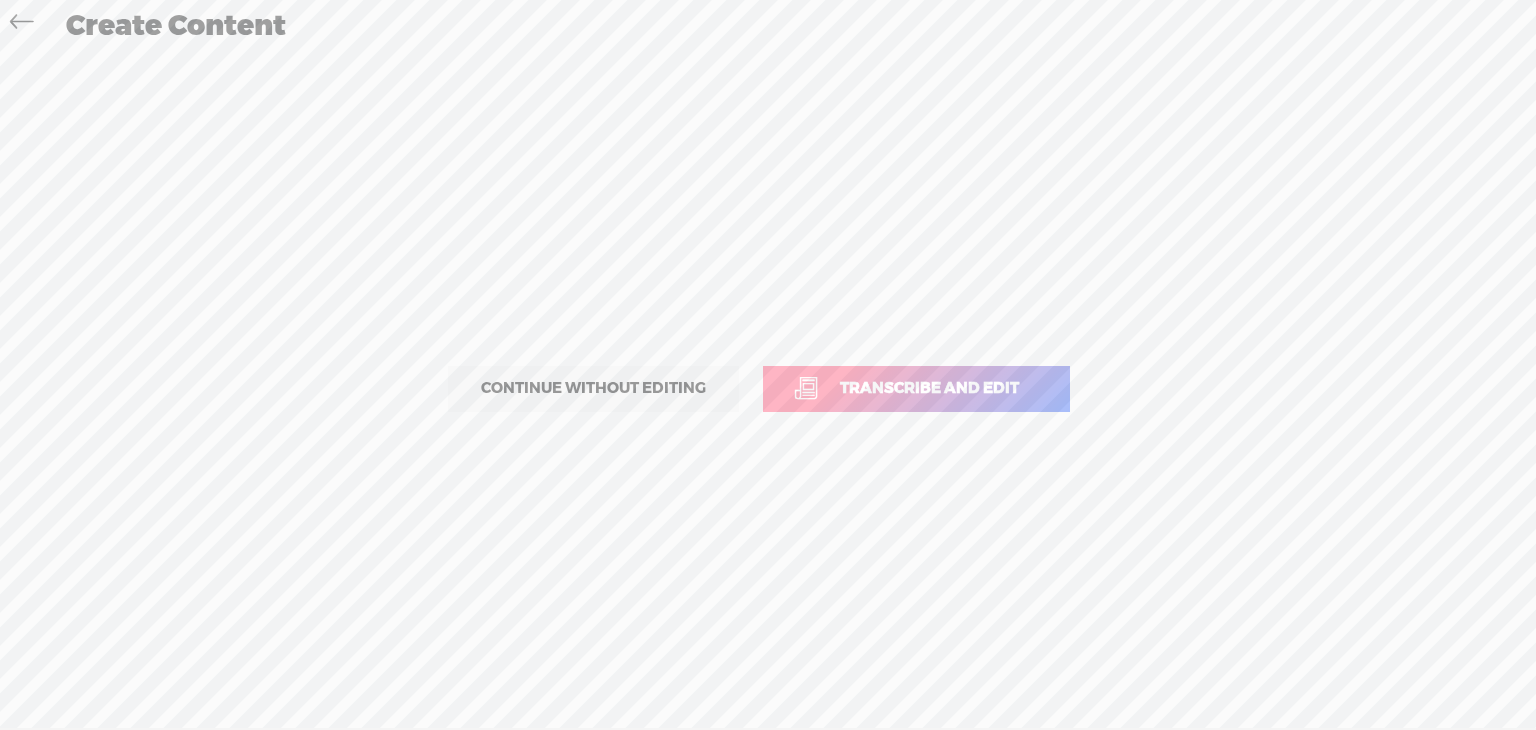 click on "Continue without editing" at bounding box center [593, 389] 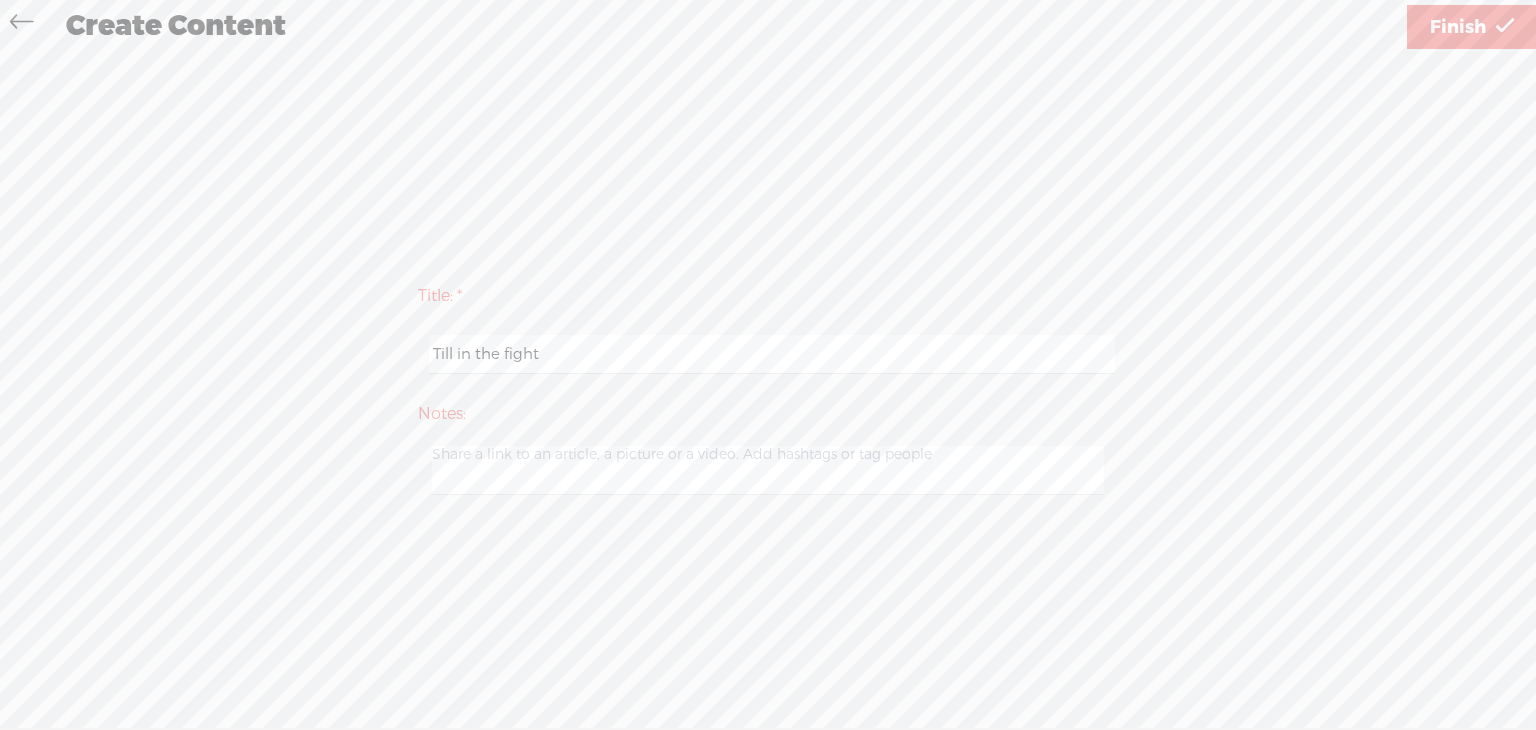 click on "Finish" at bounding box center (1458, 27) 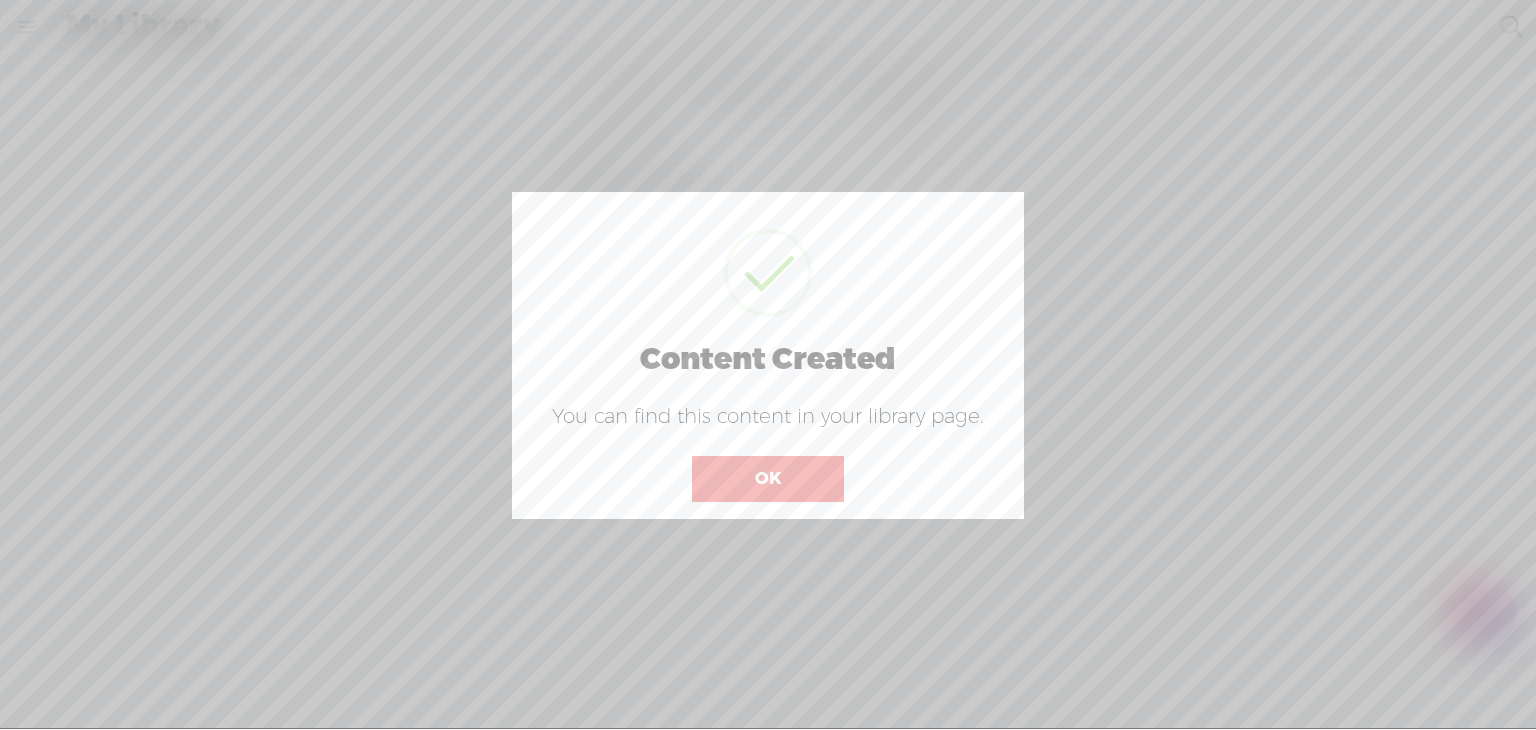 click on "OK" at bounding box center (768, 479) 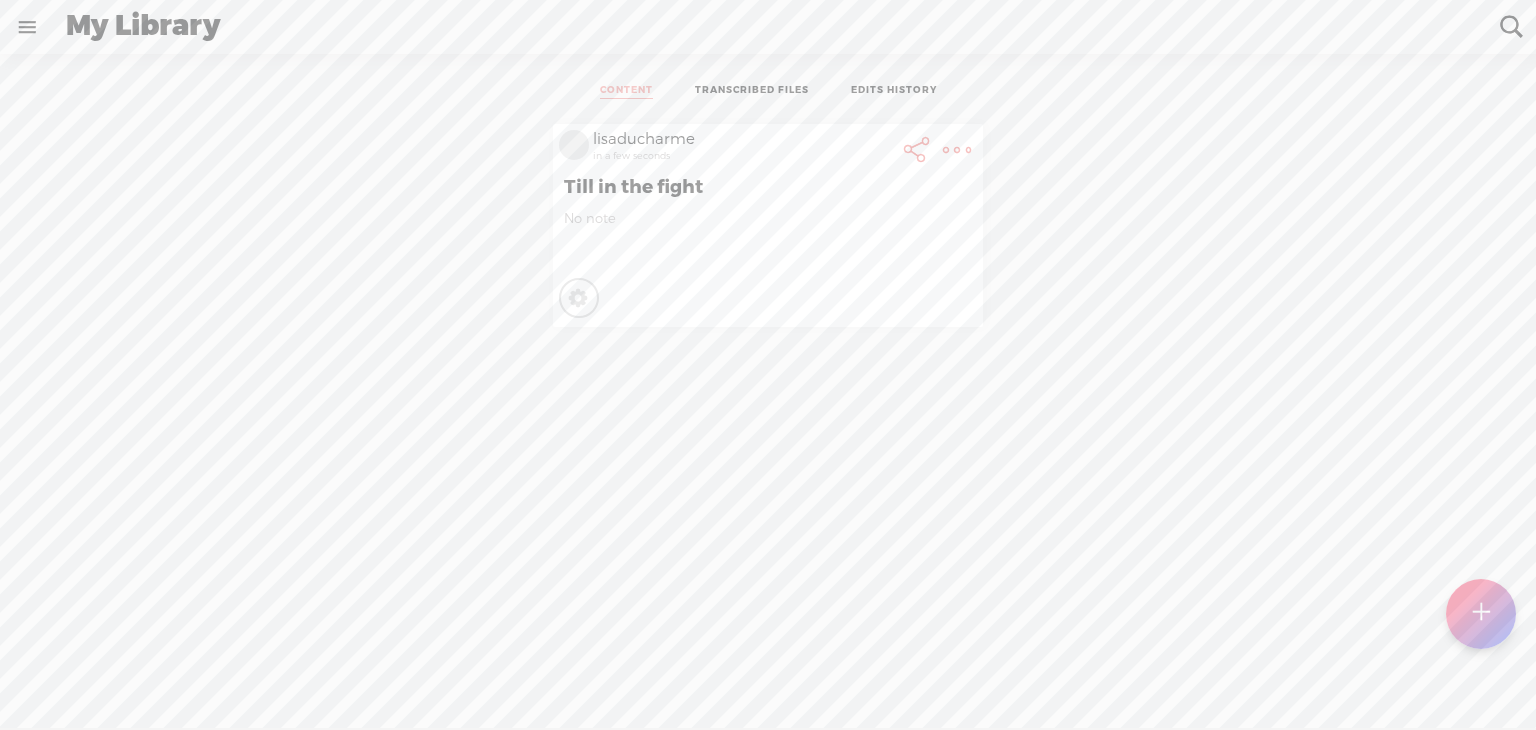 click on "Till in the fight" at bounding box center [768, 187] 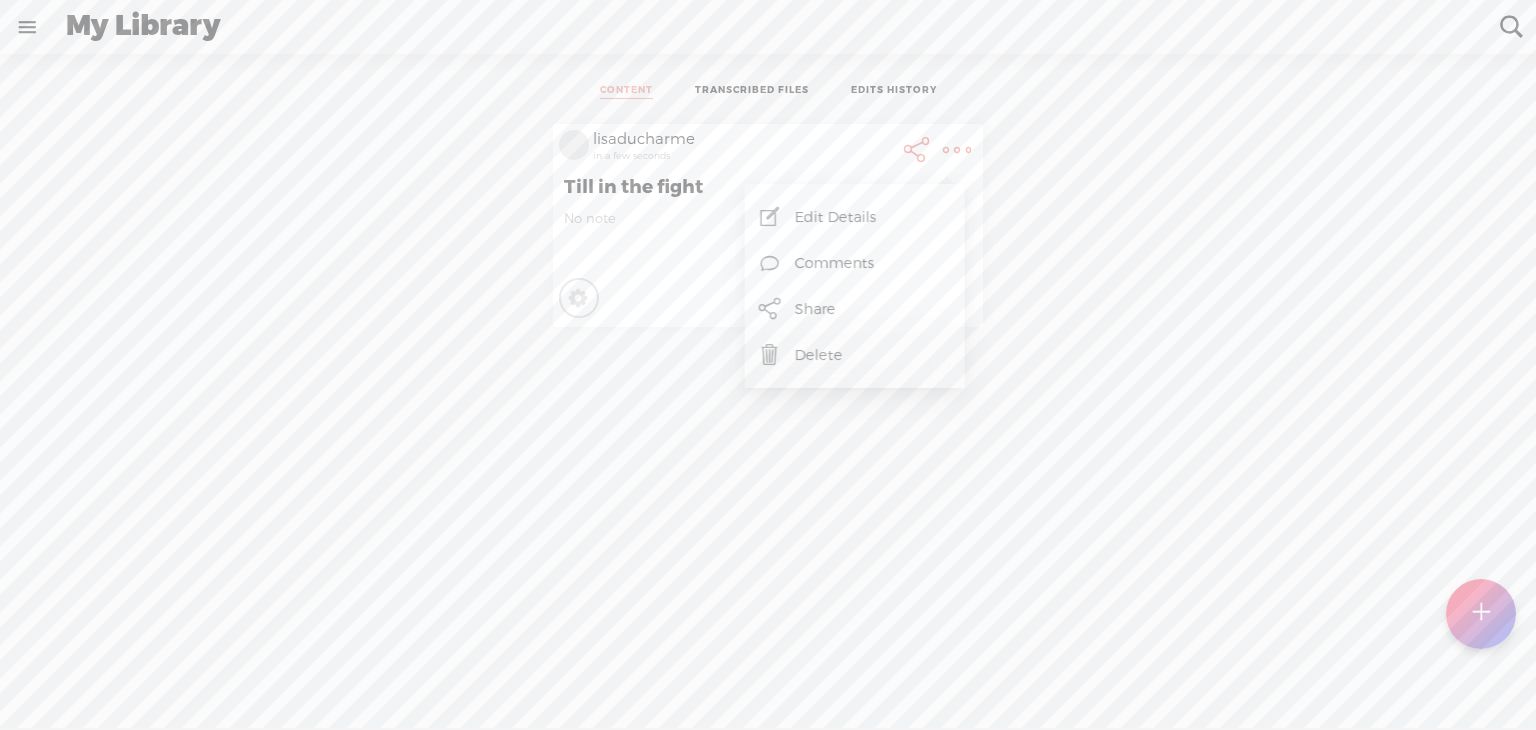 click on "Till in the fight" at bounding box center [768, 187] 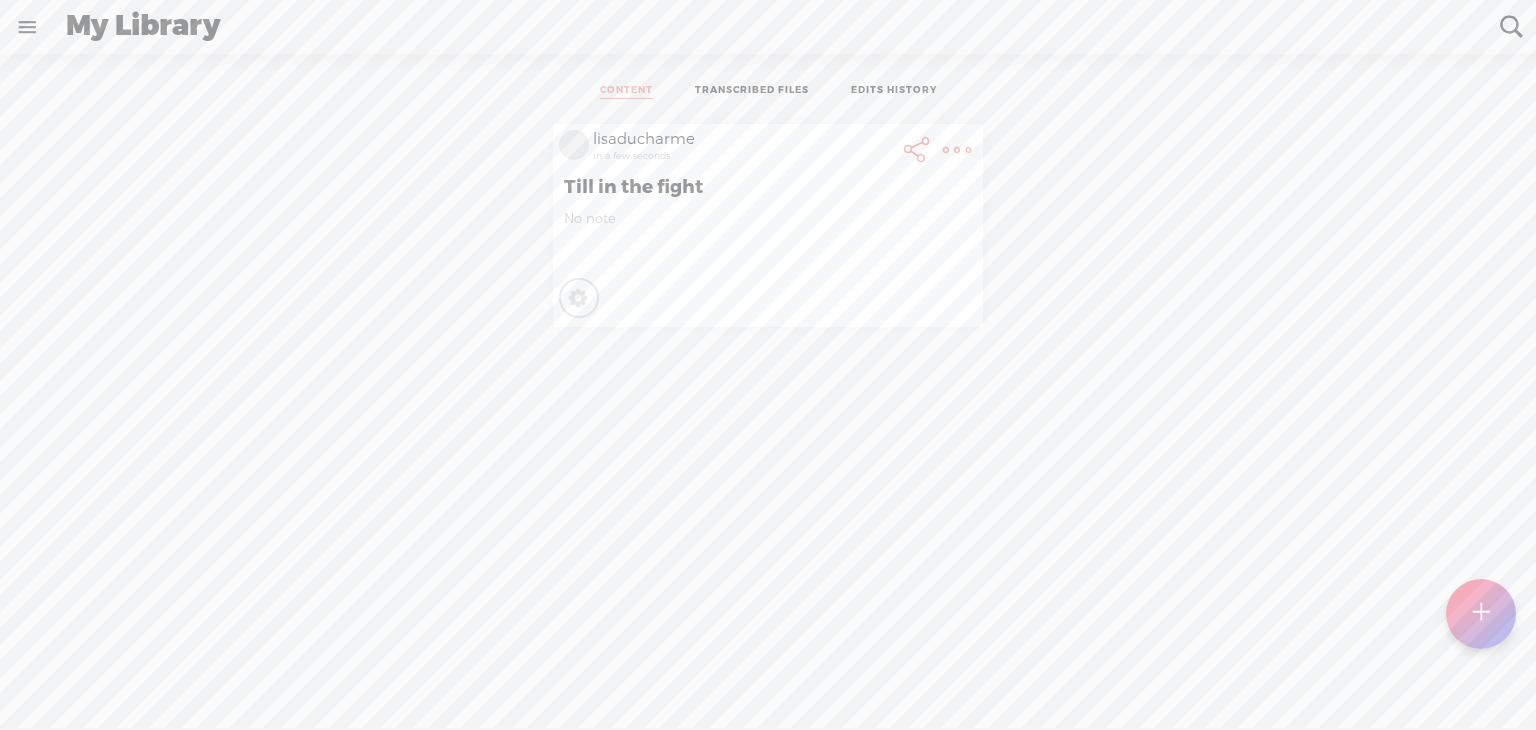 click on "Till in the fight" at bounding box center [768, 187] 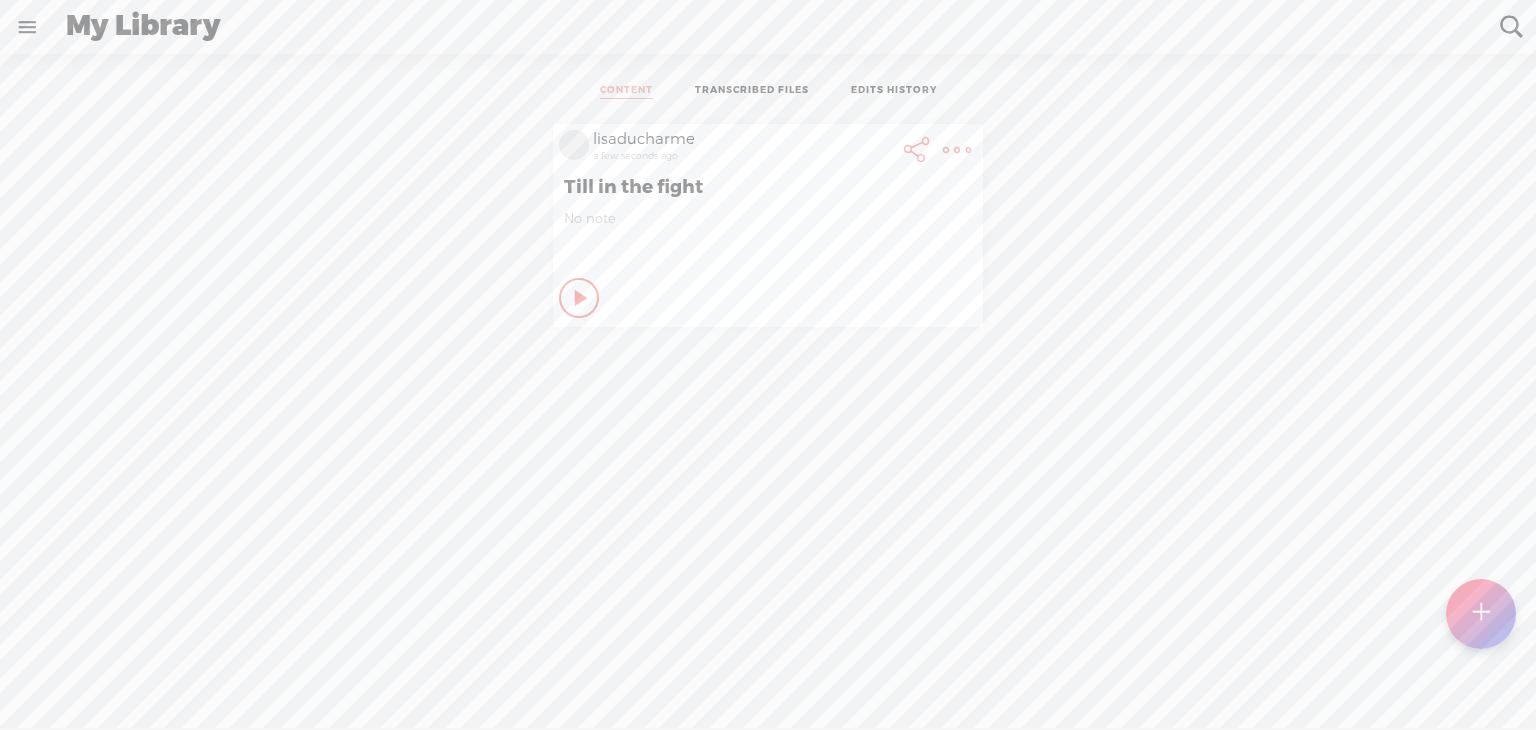 click at bounding box center (582, 298) 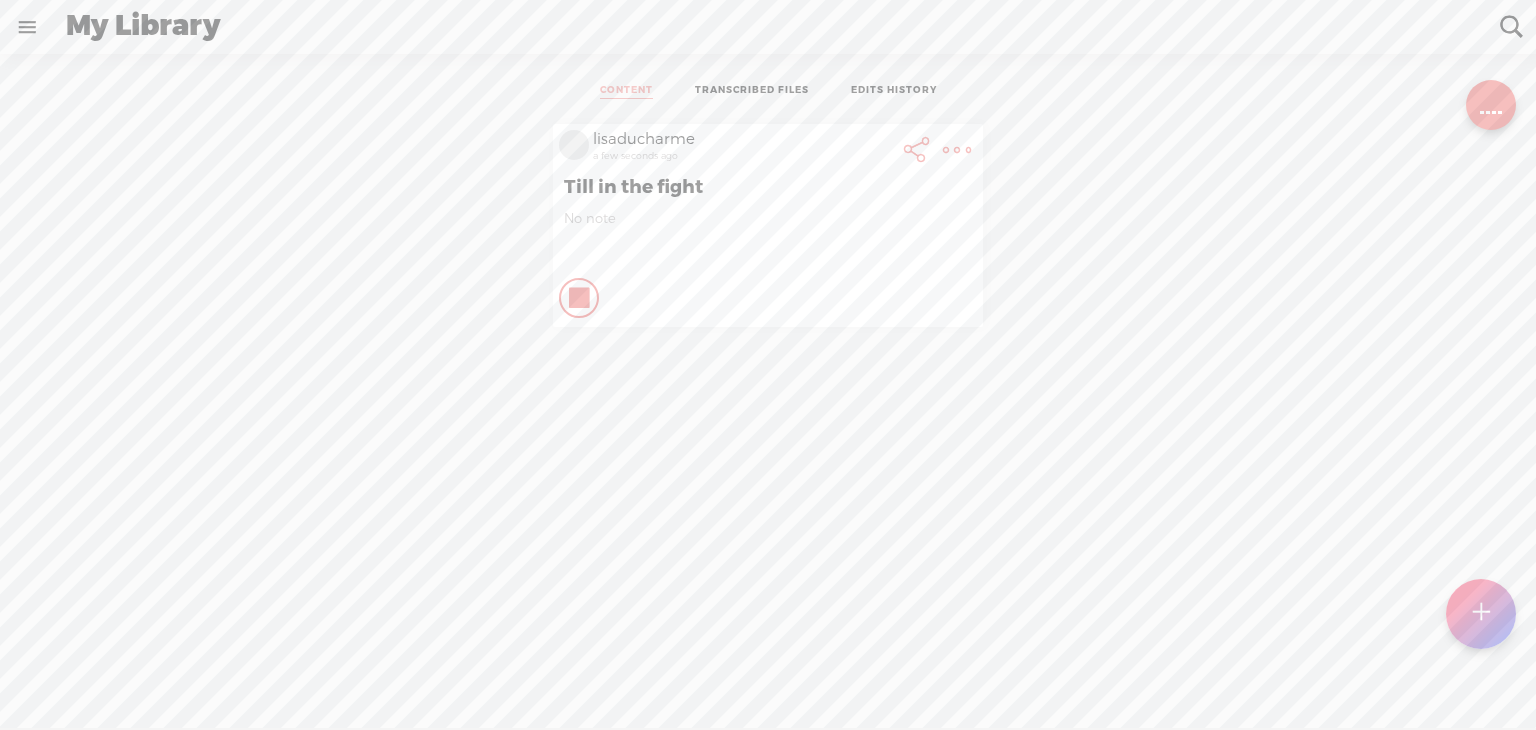 click at bounding box center [917, 150] 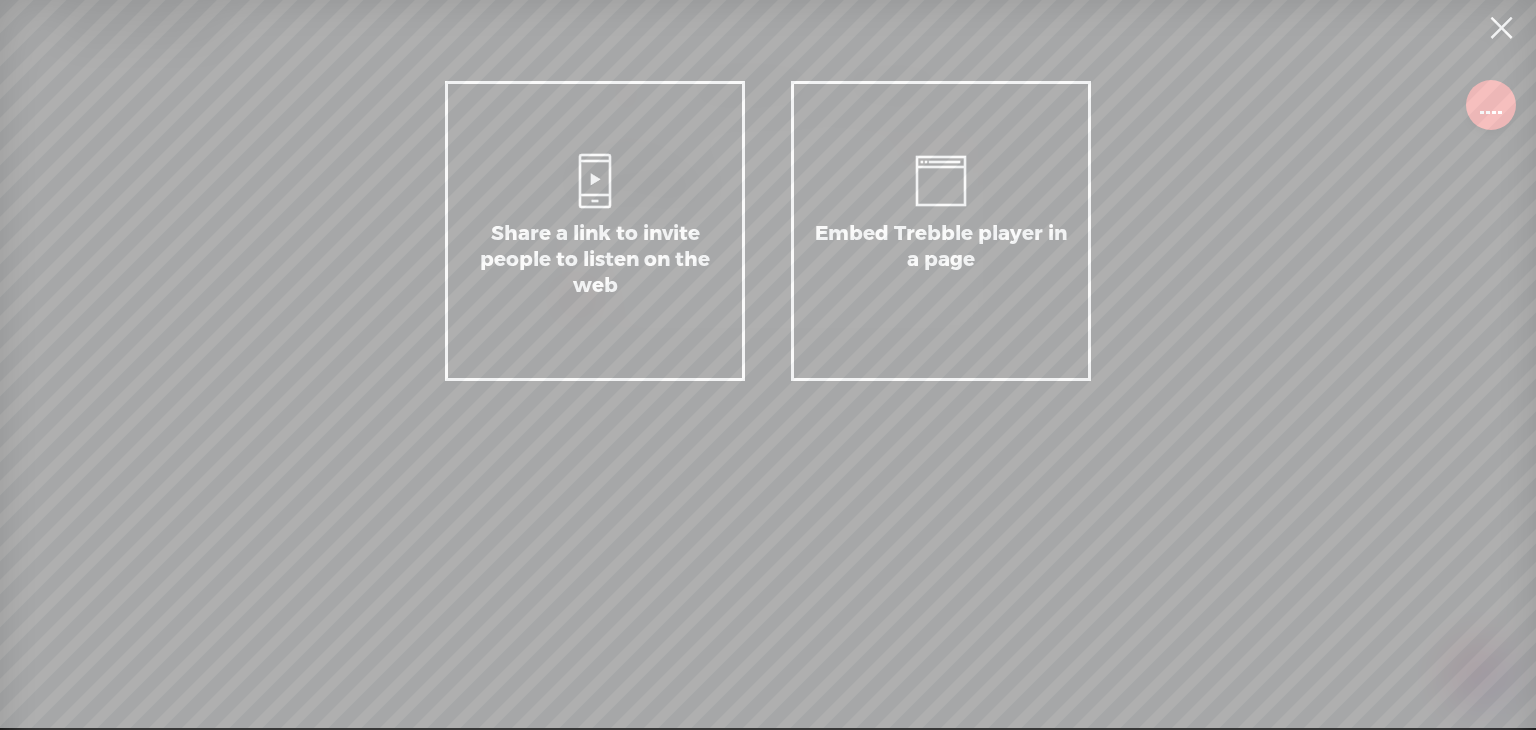 click at bounding box center (1501, 28) 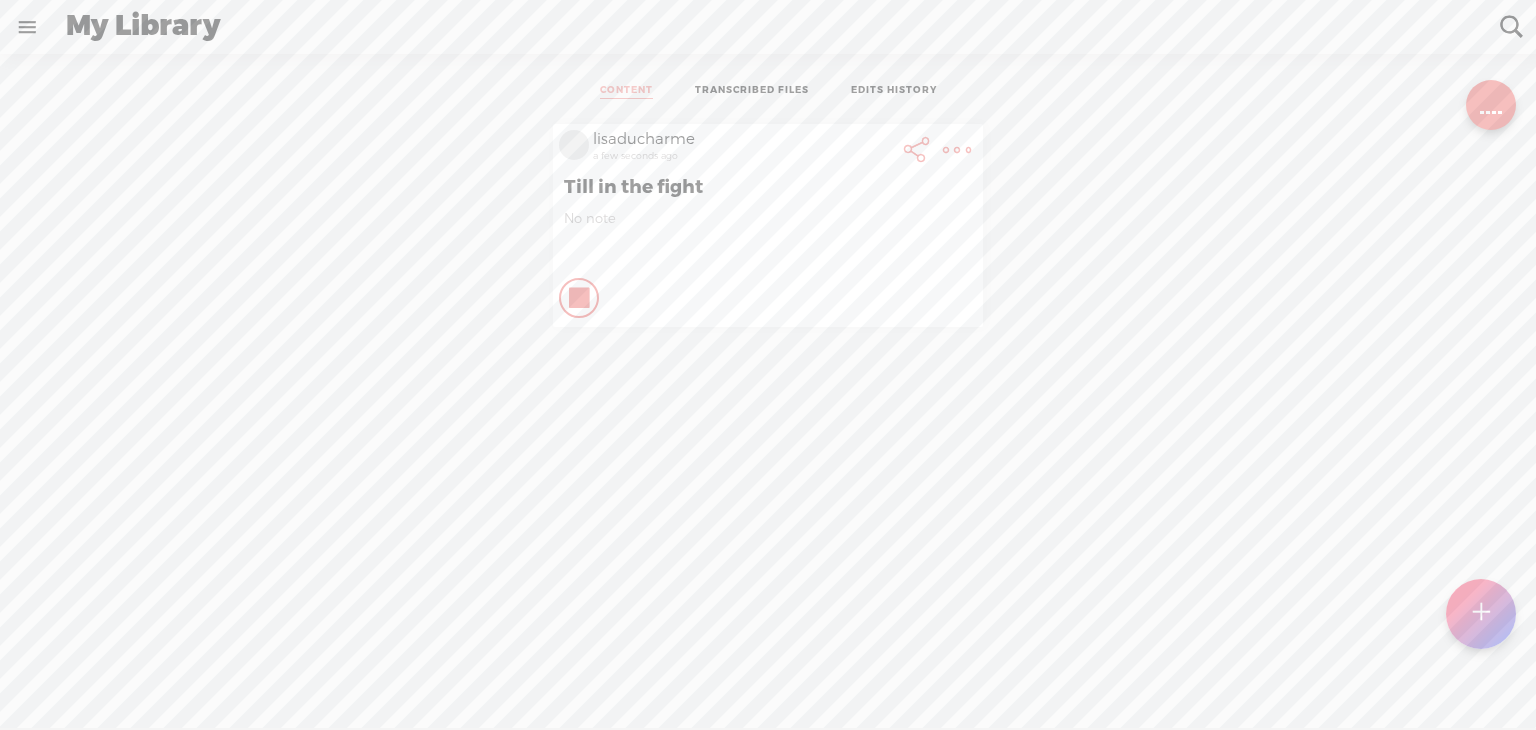 click at bounding box center [580, 298] 